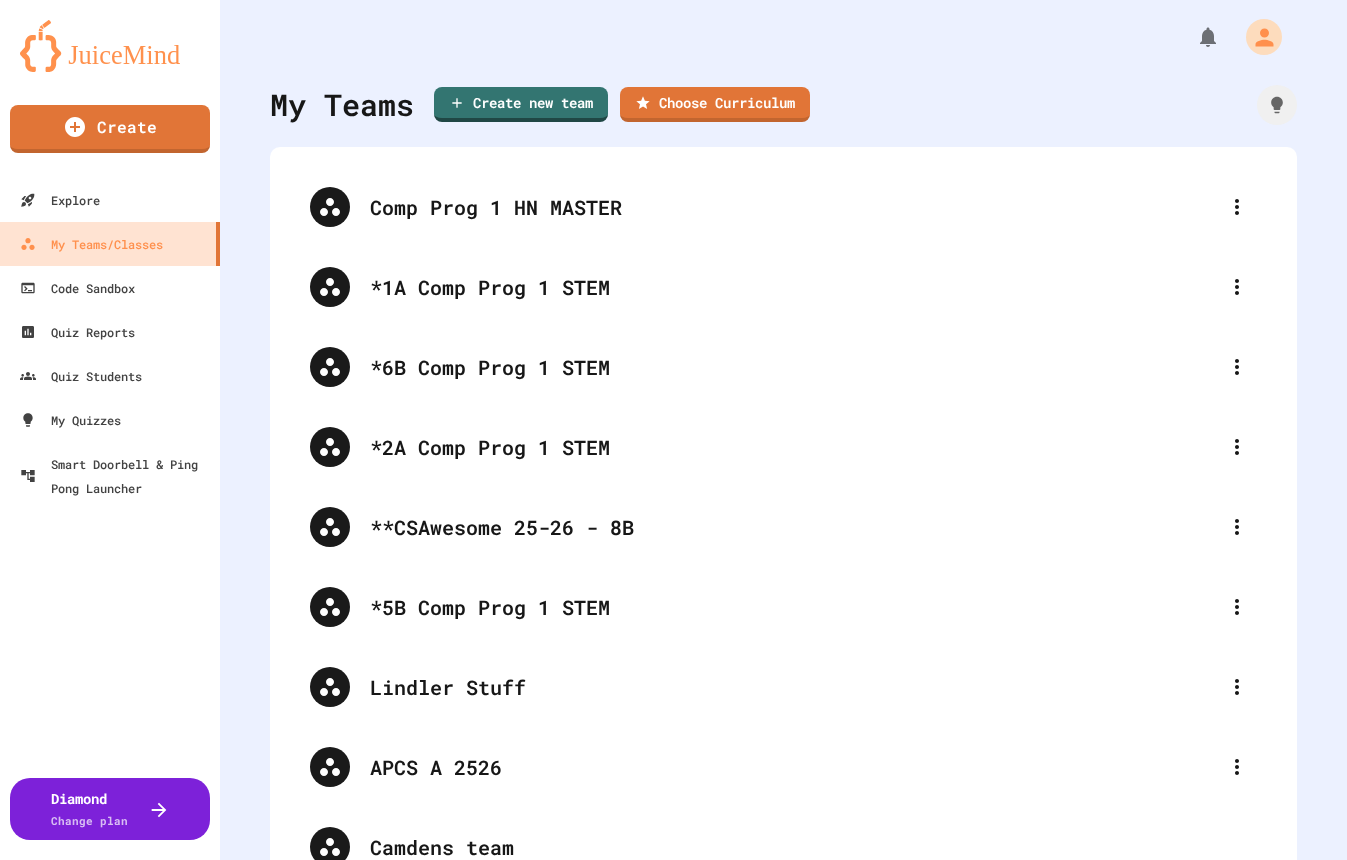 scroll, scrollTop: 0, scrollLeft: 0, axis: both 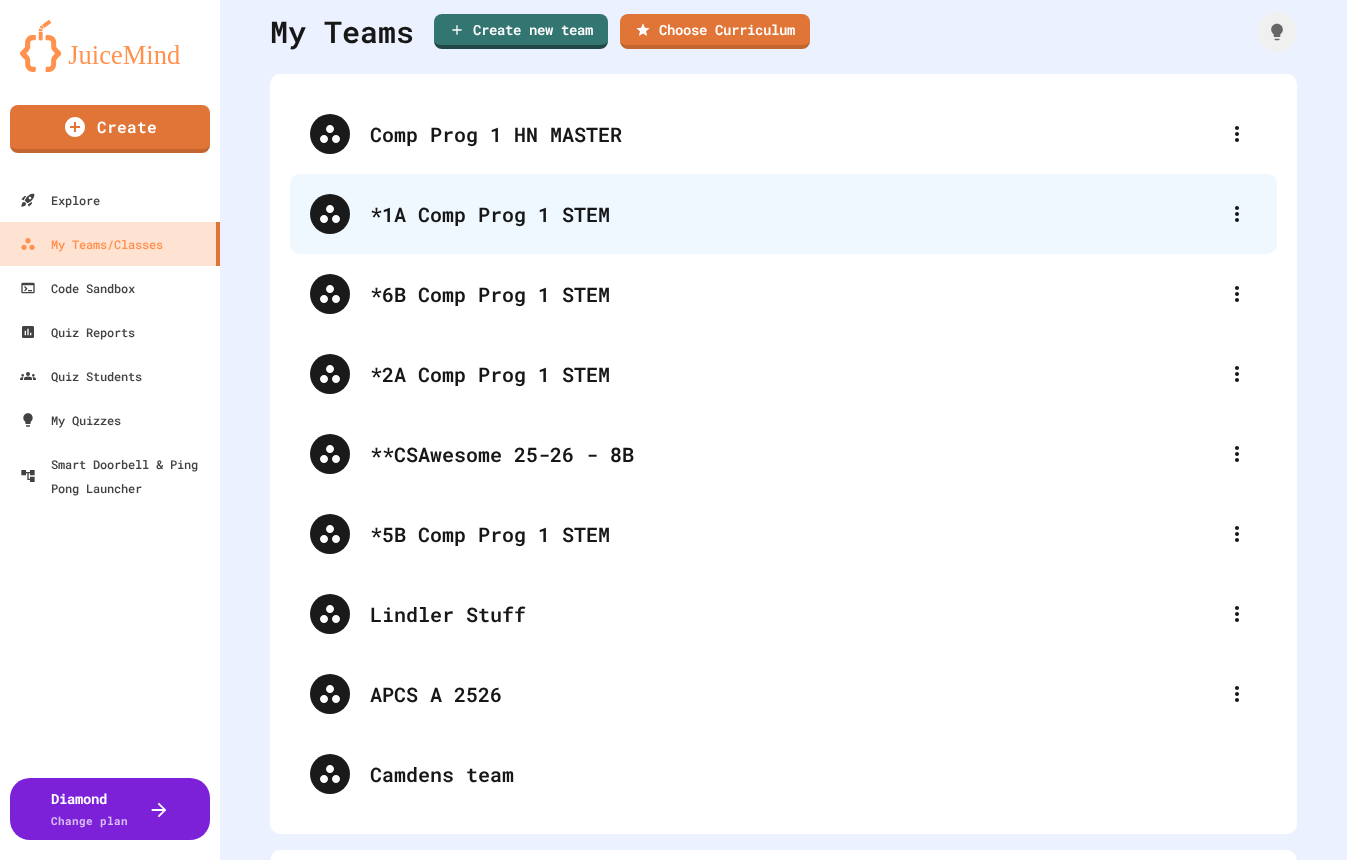 click on "*1A Comp Prog 1 STEM" at bounding box center [793, 214] 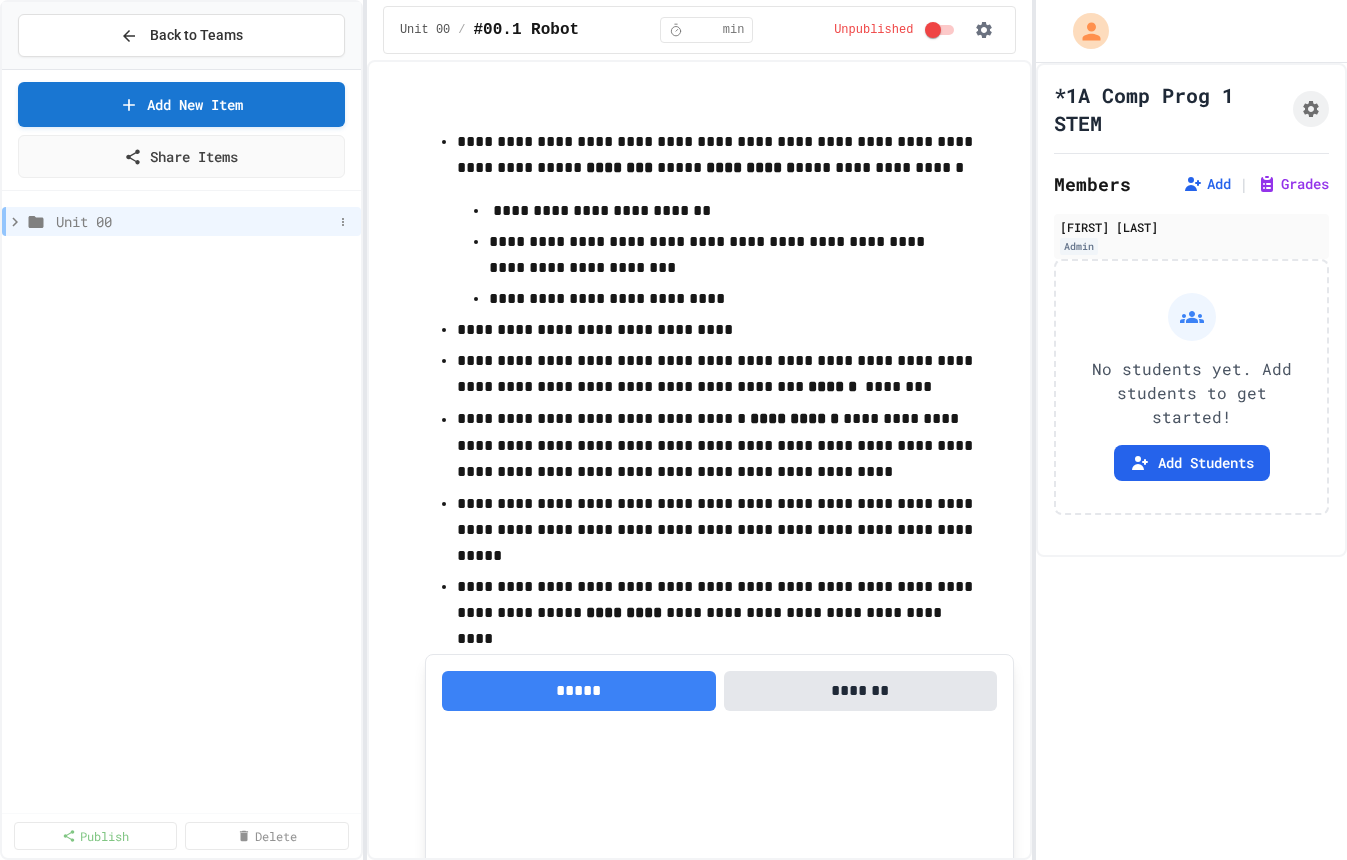 click 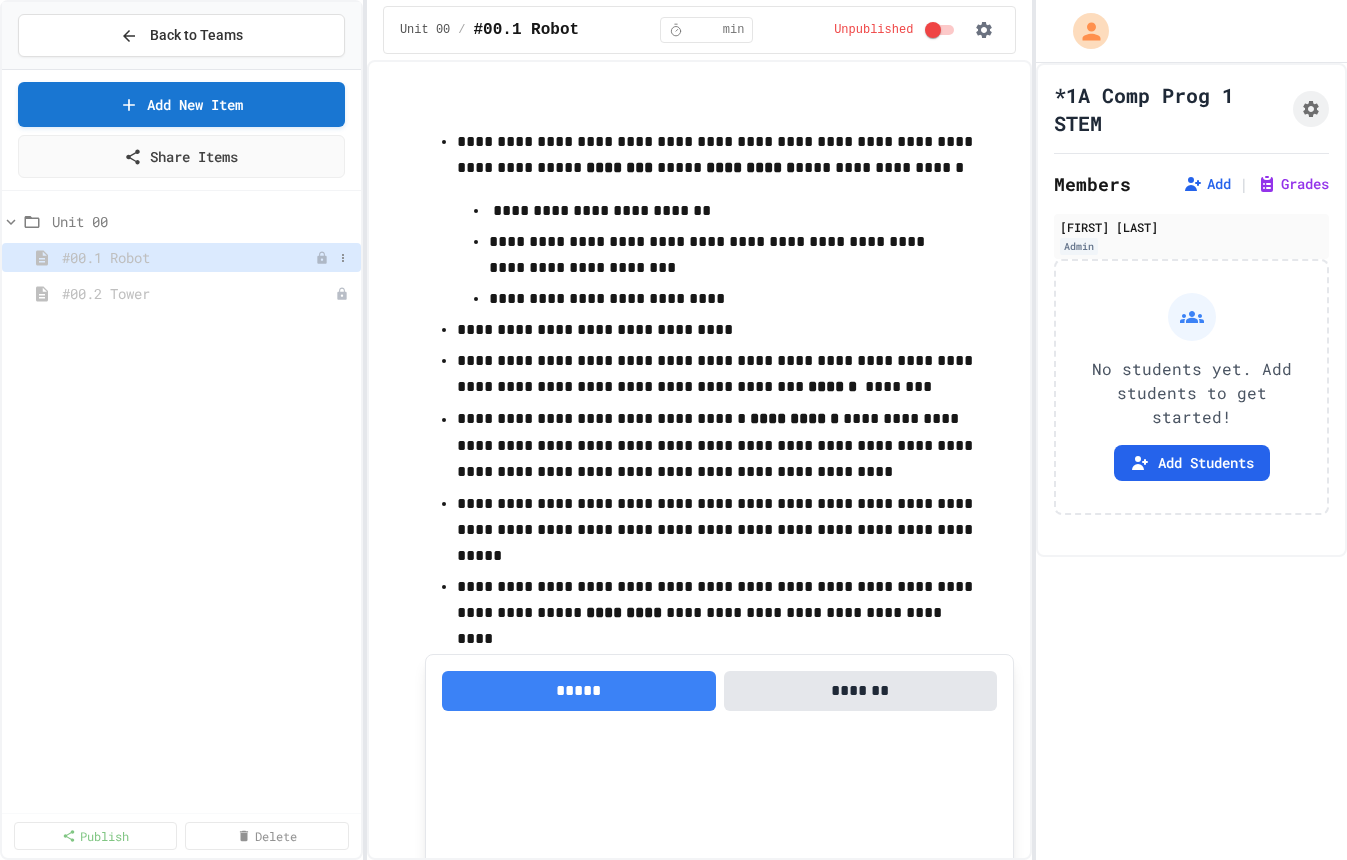 click on "#00.1 Robot" at bounding box center [188, 257] 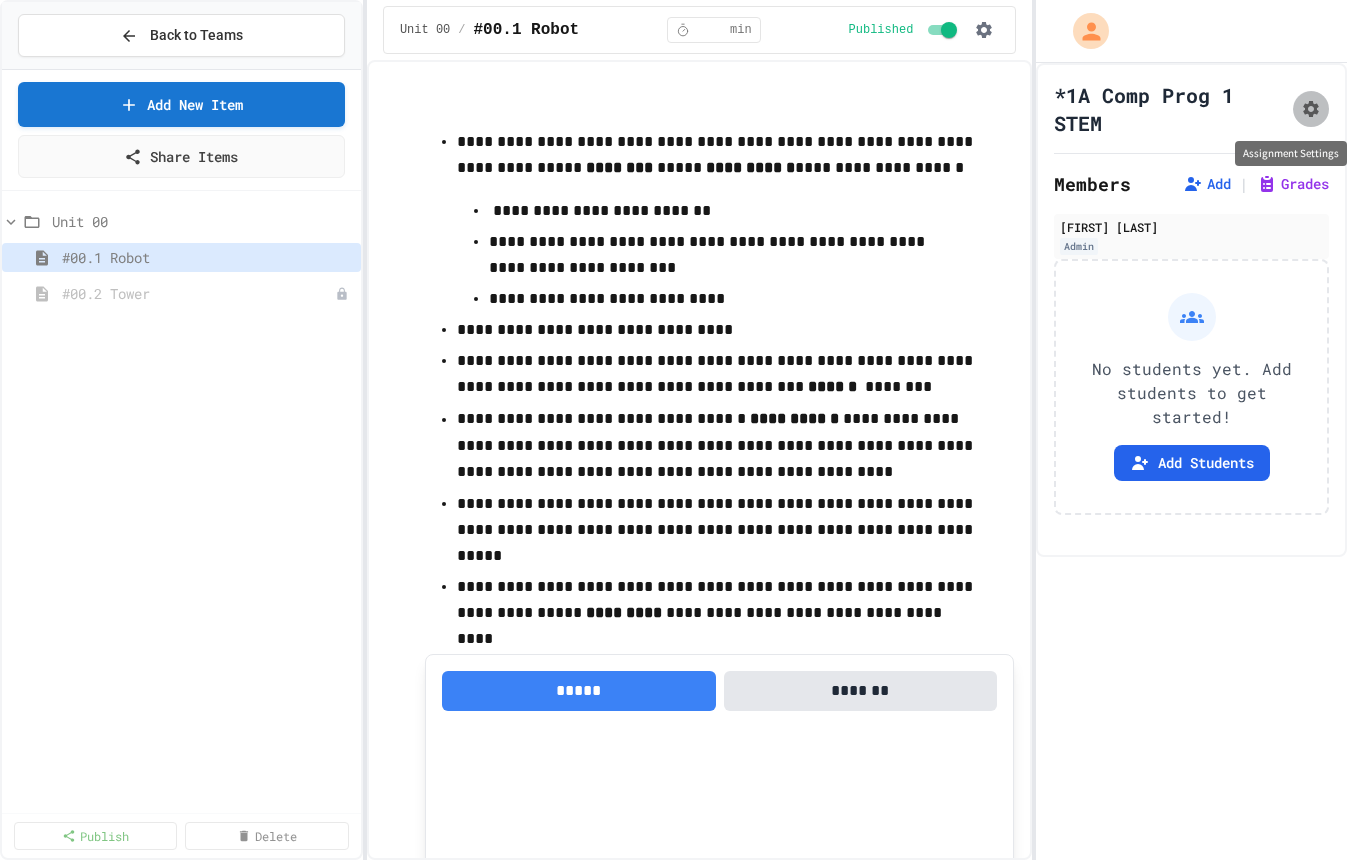 click at bounding box center [1311, 109] 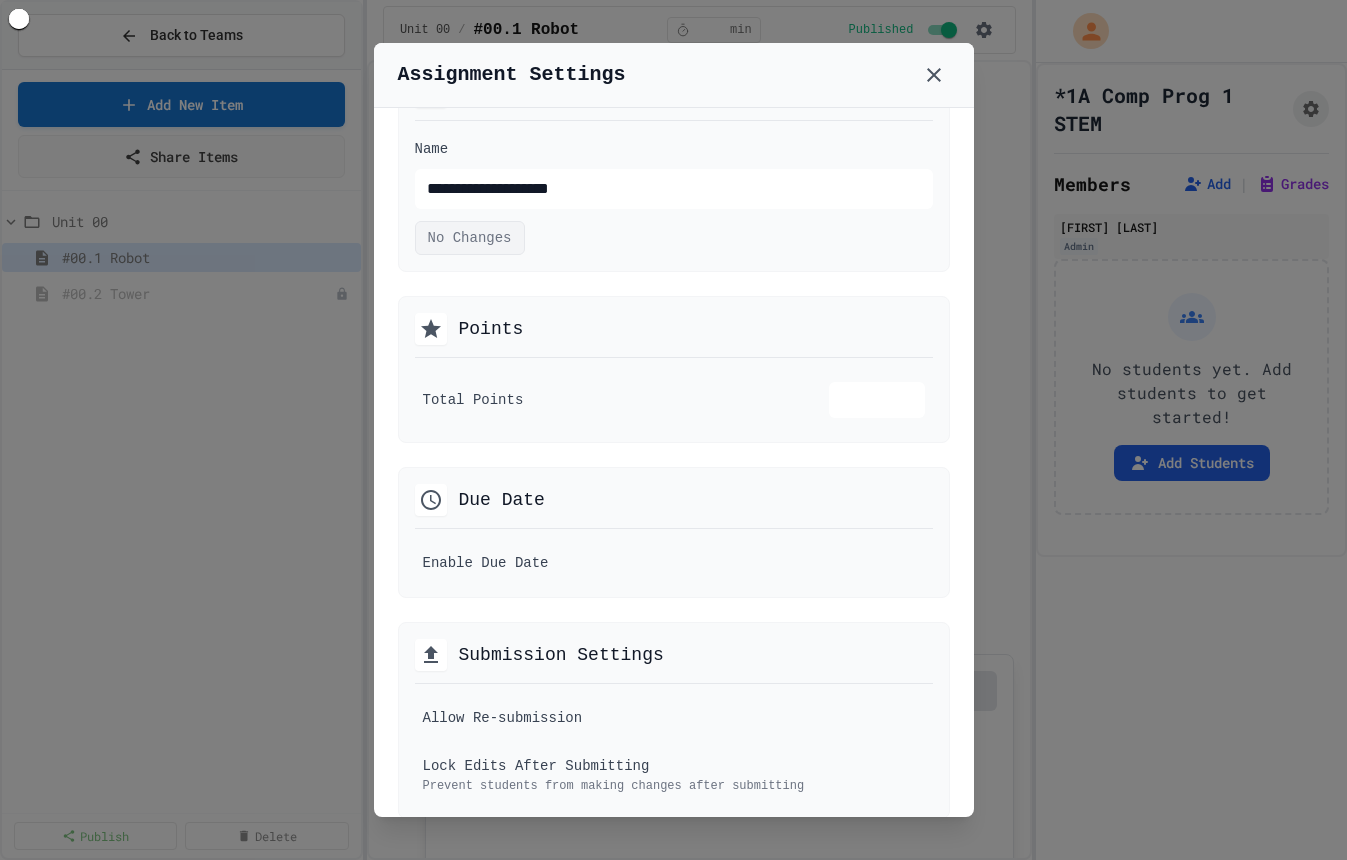 scroll, scrollTop: 104, scrollLeft: 0, axis: vertical 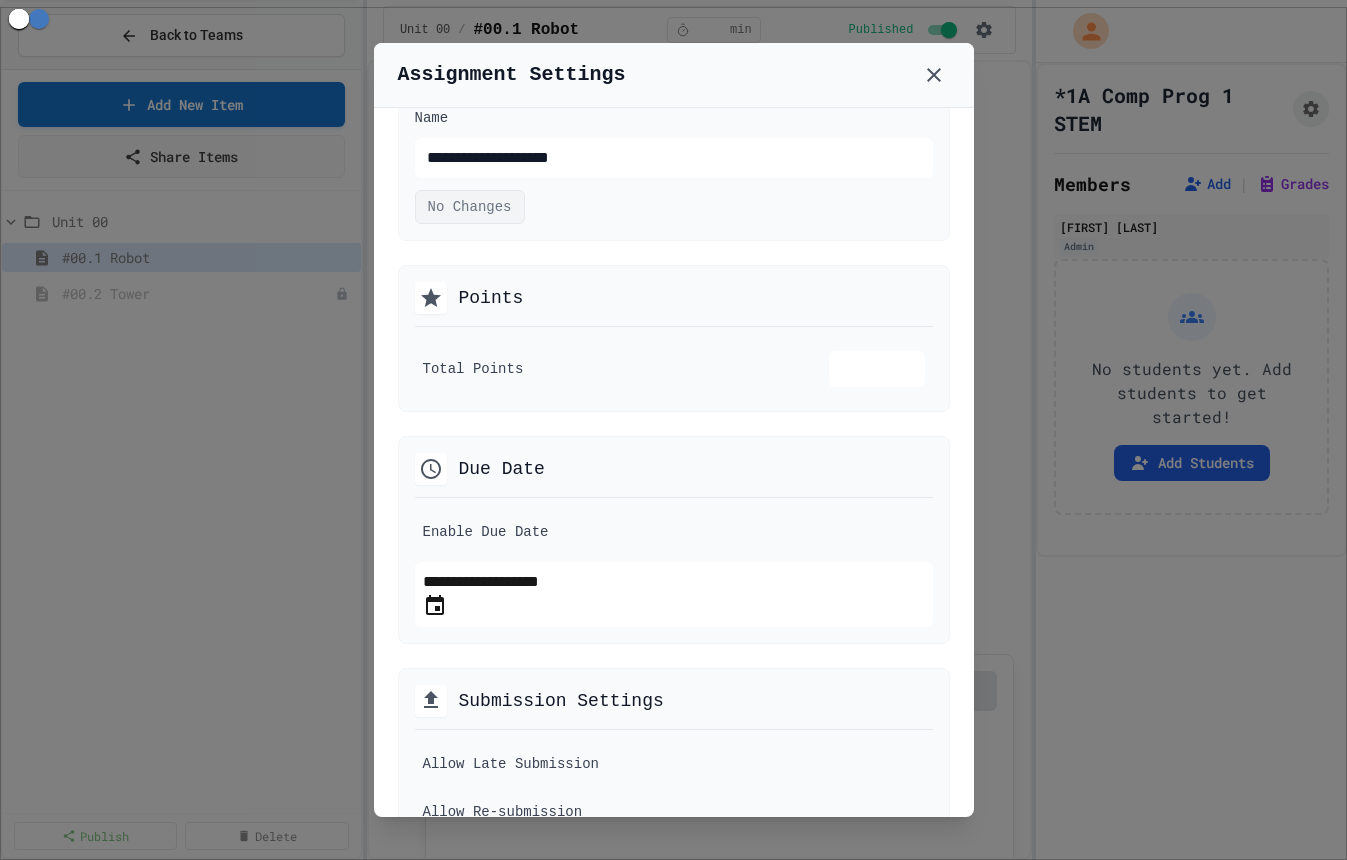 click 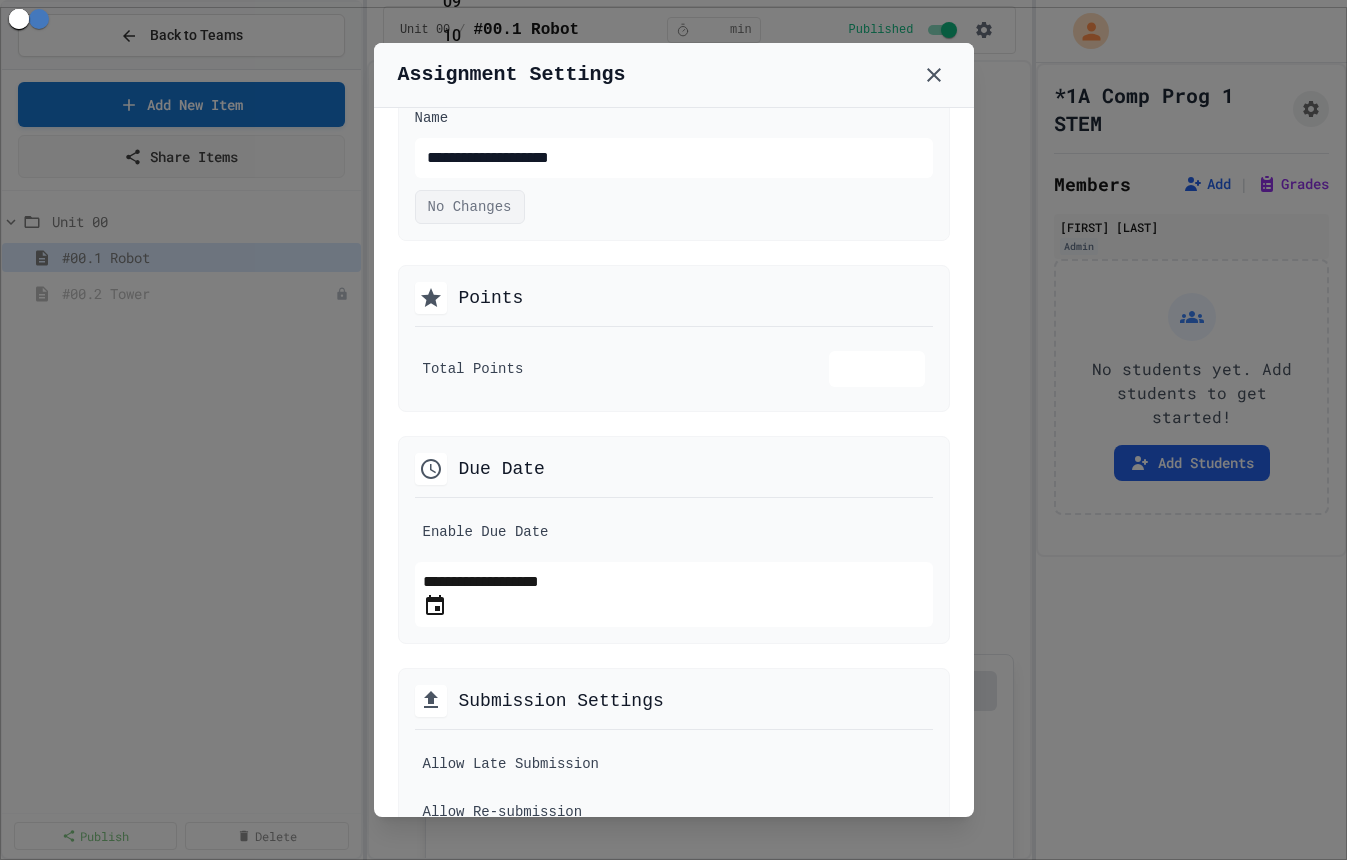 scroll, scrollTop: 294, scrollLeft: 0, axis: vertical 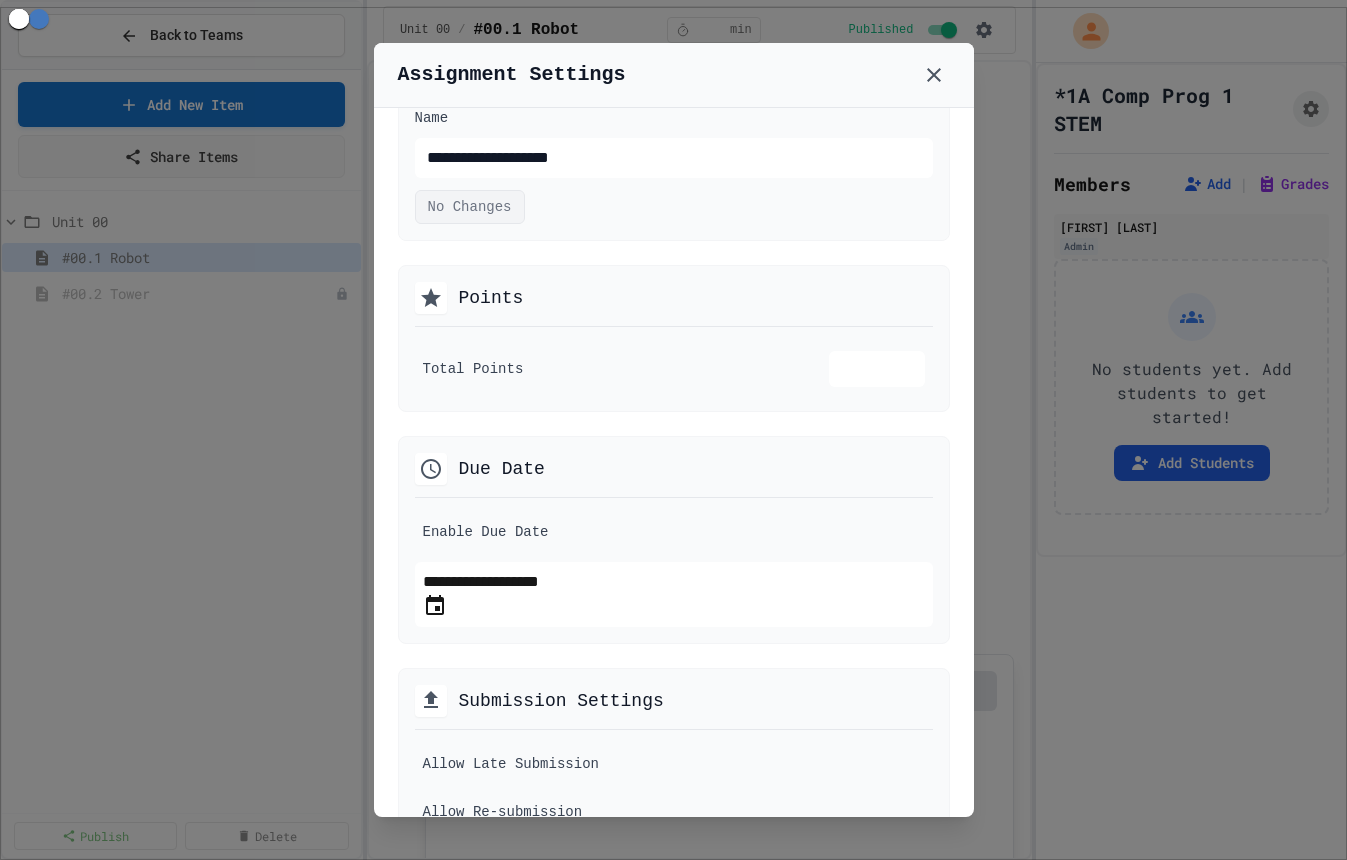 click on "**********" at bounding box center (674, 540) 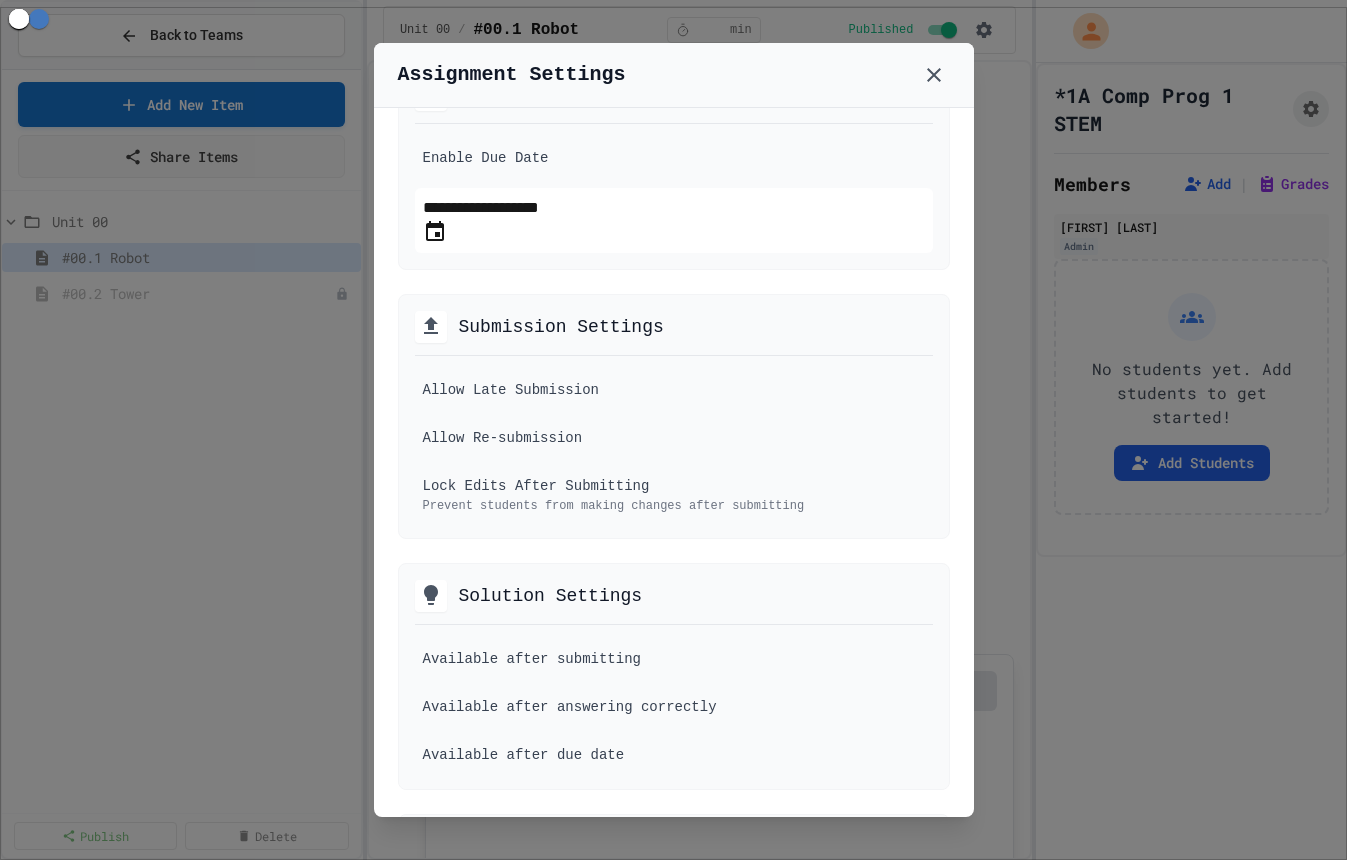 scroll, scrollTop: 482, scrollLeft: 0, axis: vertical 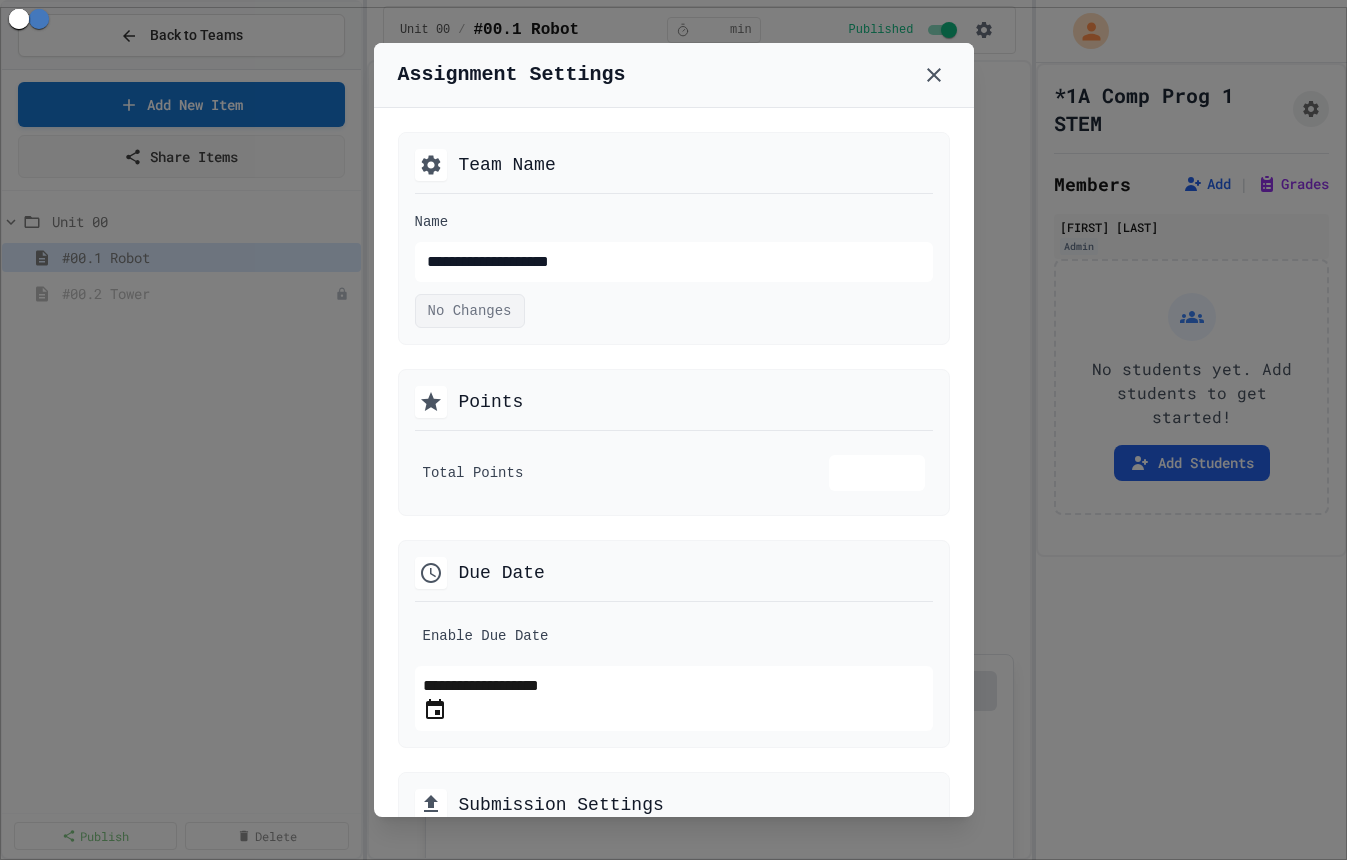 click on "Team Name" at bounding box center [507, 165] 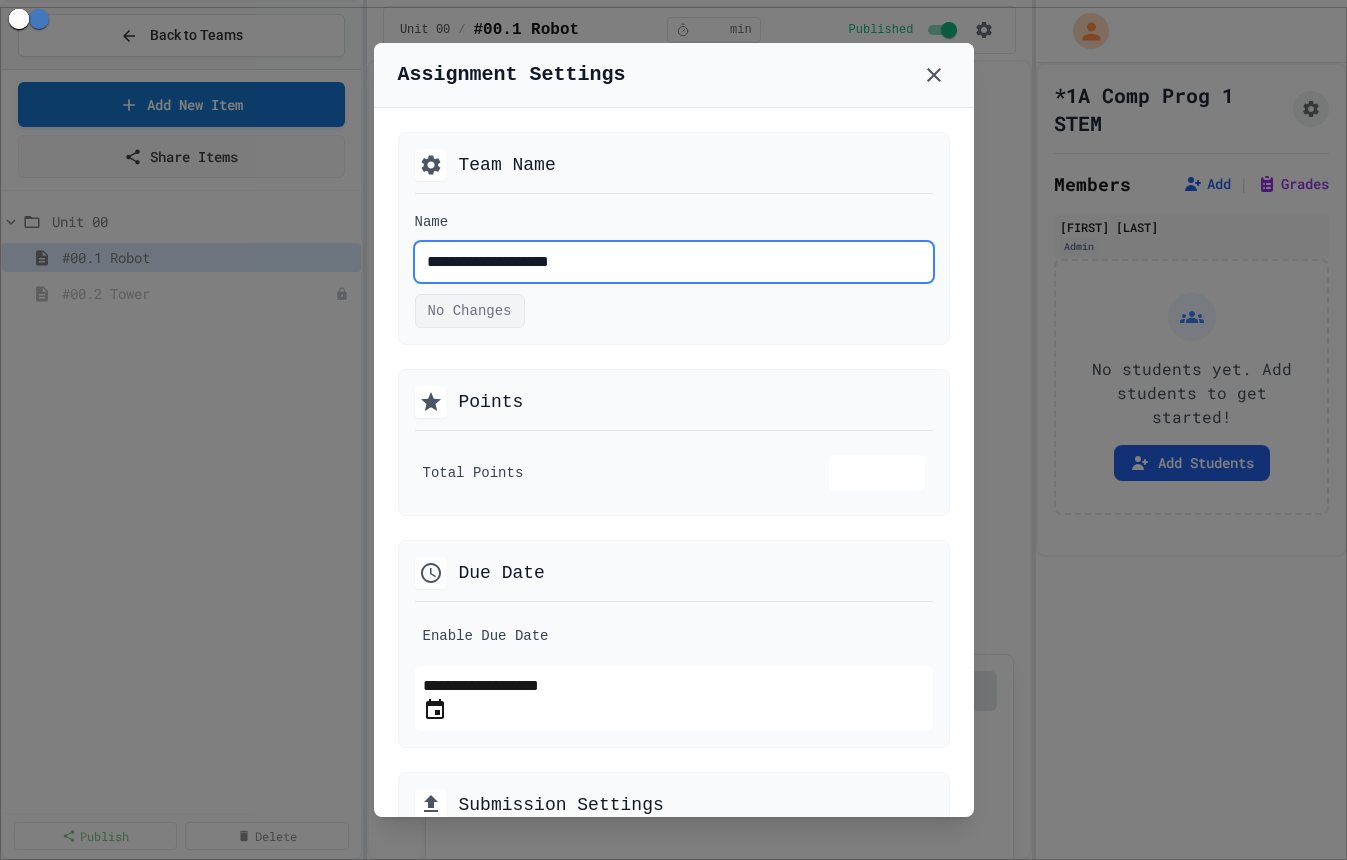 click on "**********" at bounding box center [674, 262] 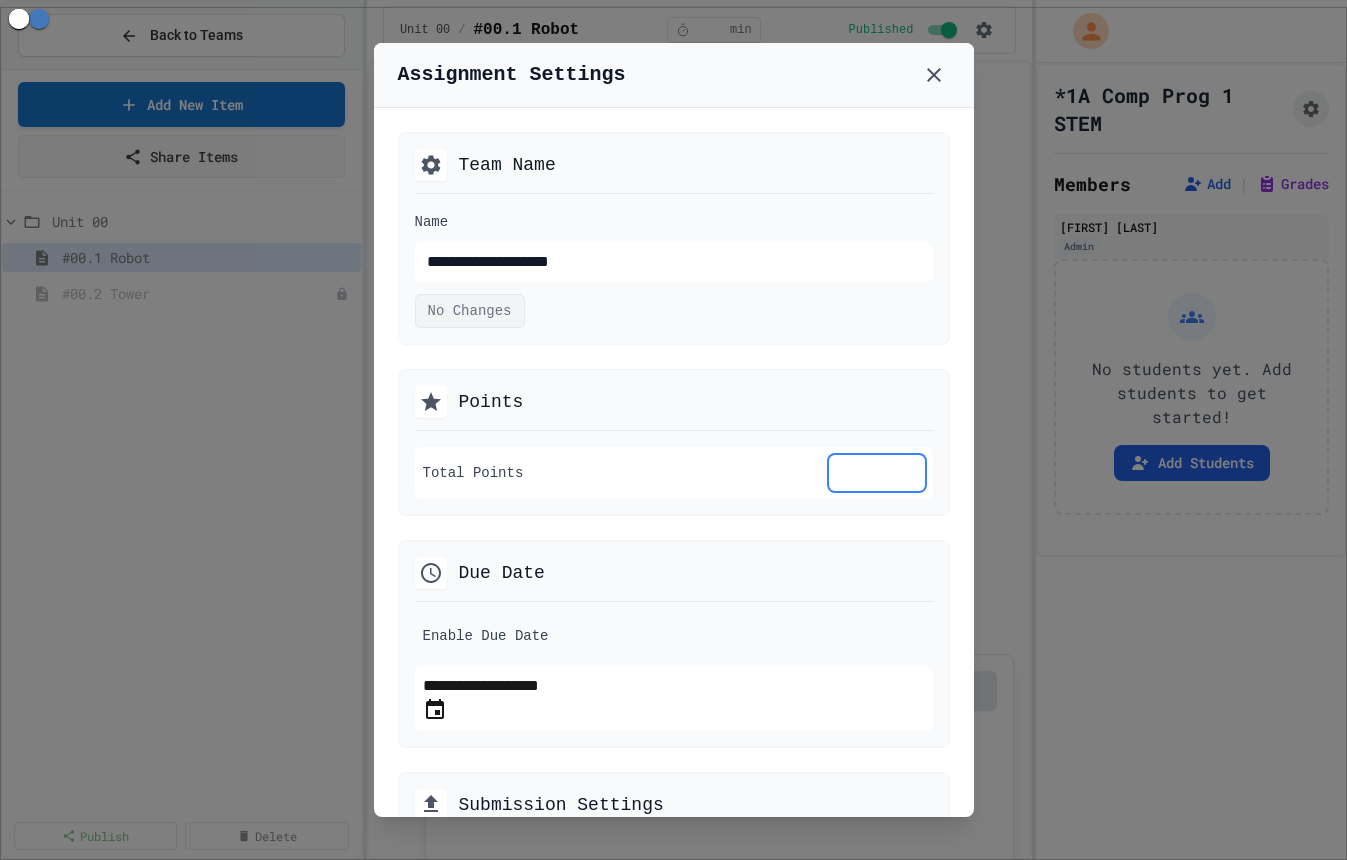 click on "*" at bounding box center (877, 473) 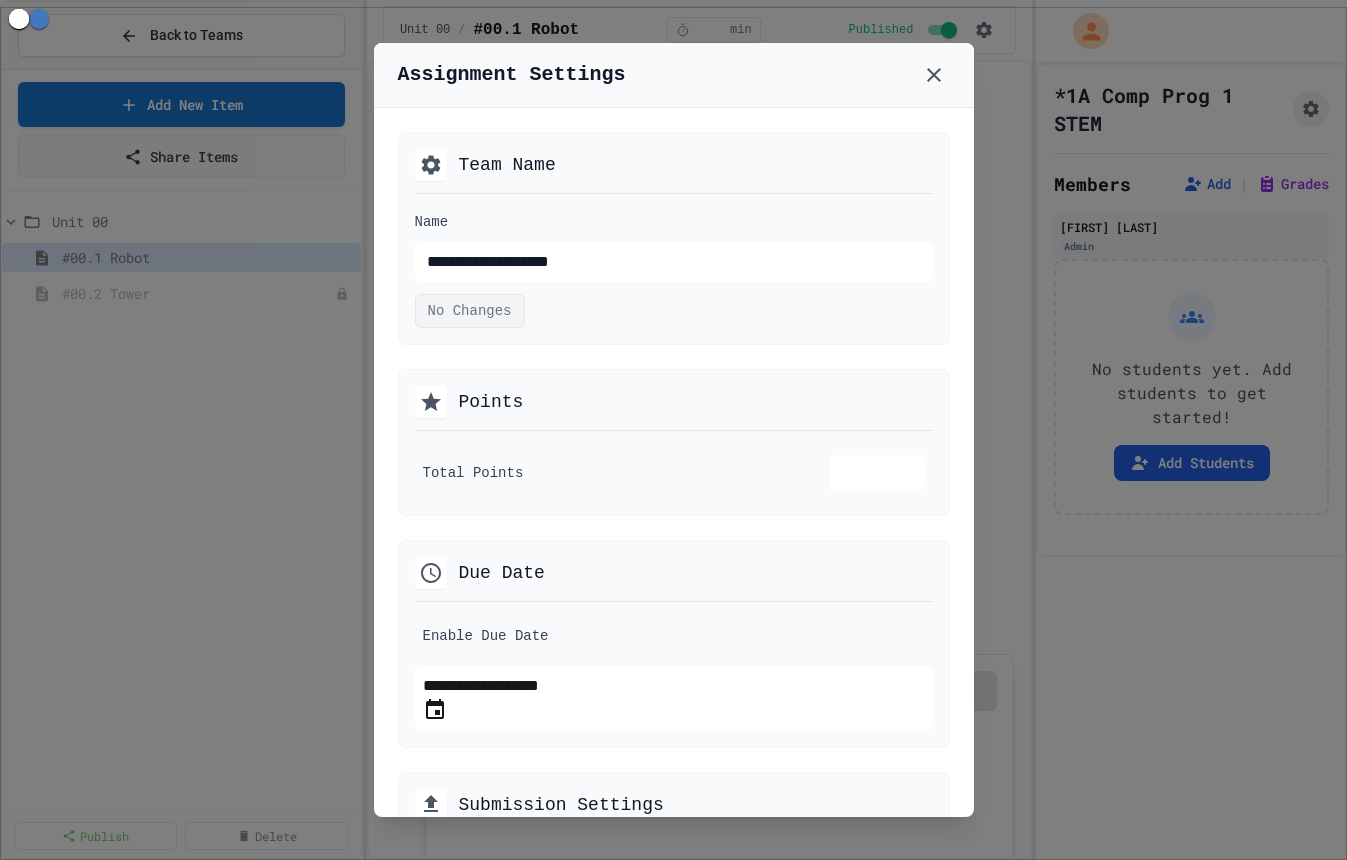 click on "**********" at bounding box center [674, 462] 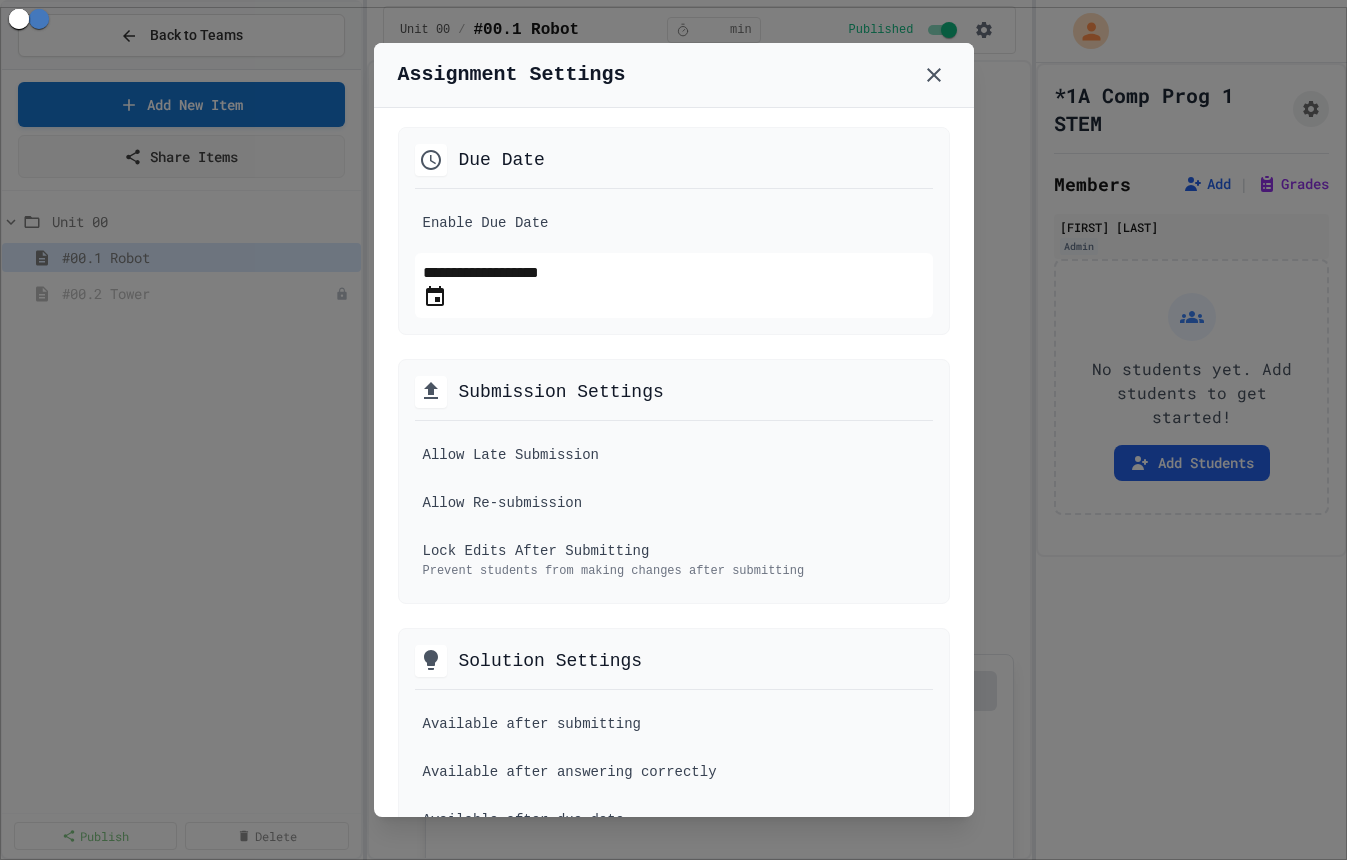 scroll, scrollTop: 421, scrollLeft: 0, axis: vertical 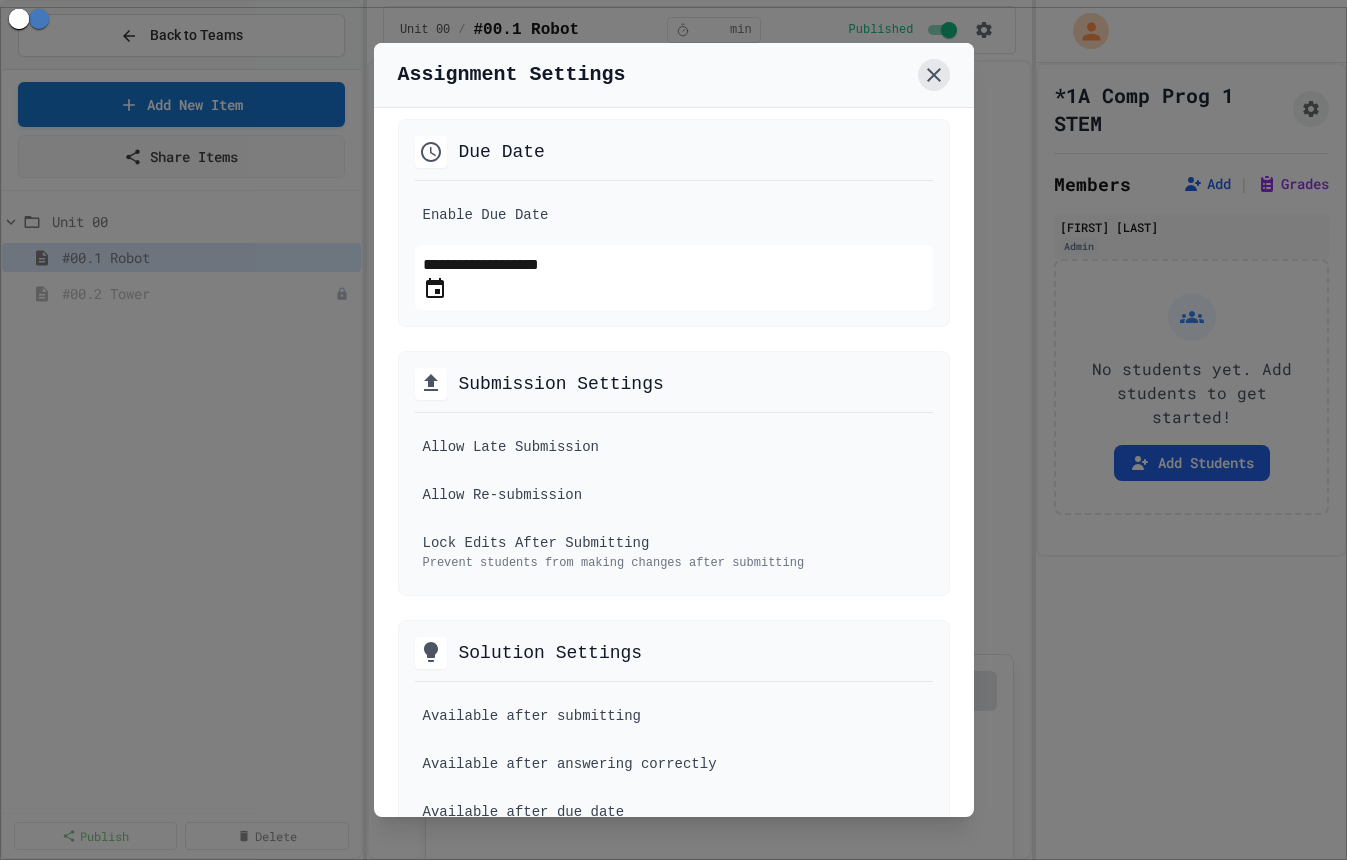click 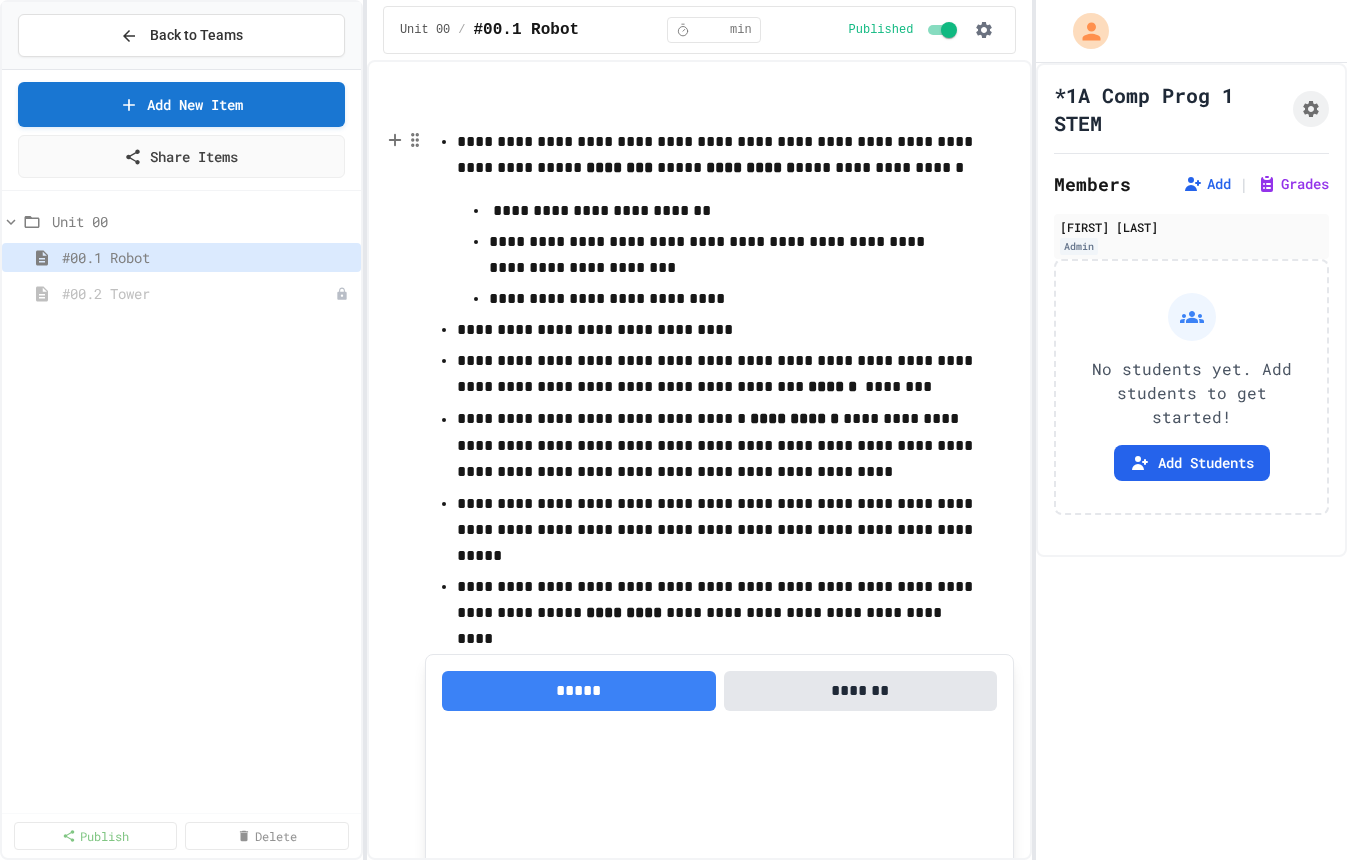 click on "**********" at bounding box center [719, 253] 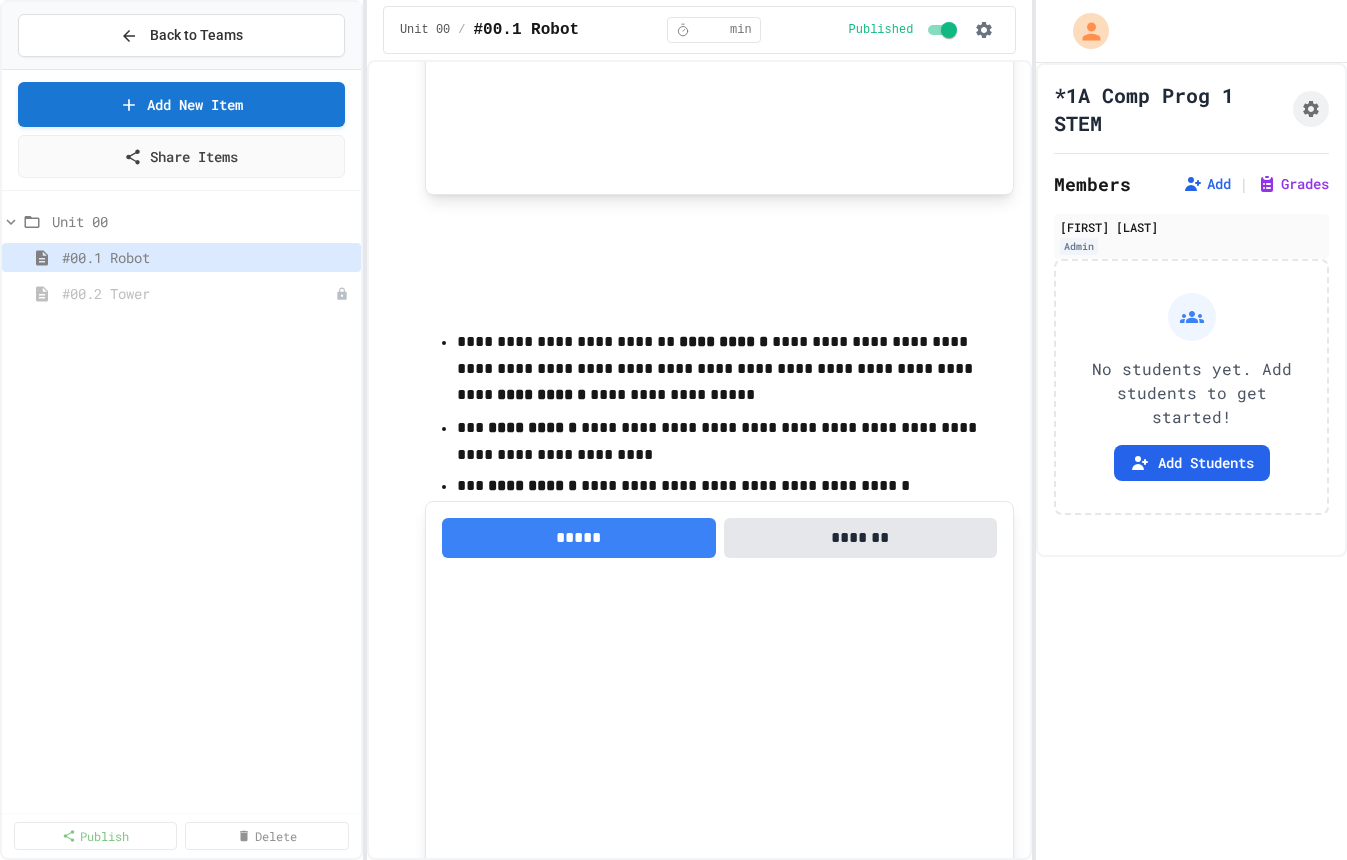 scroll, scrollTop: 1101, scrollLeft: 0, axis: vertical 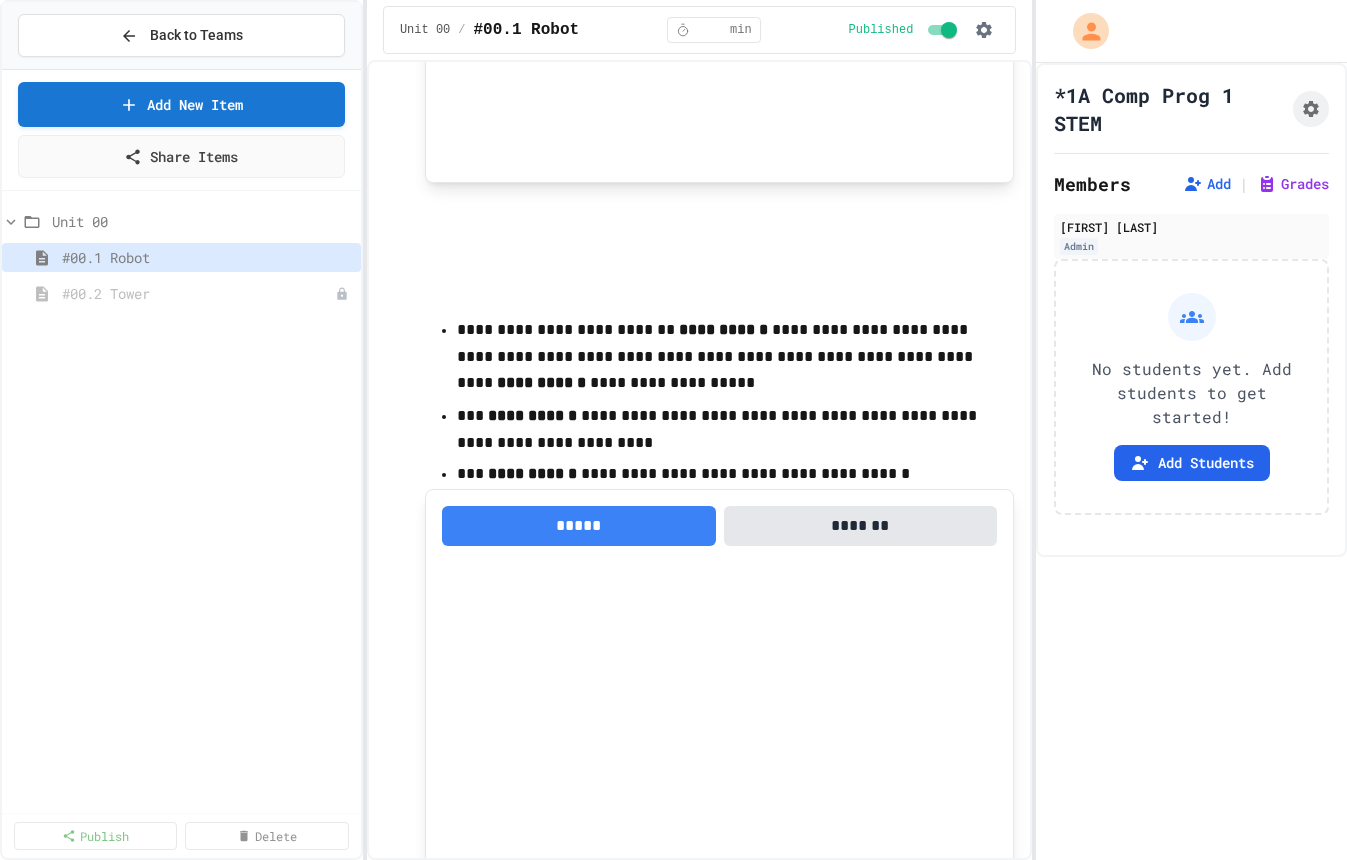 click on "**********" at bounding box center [719, 358] 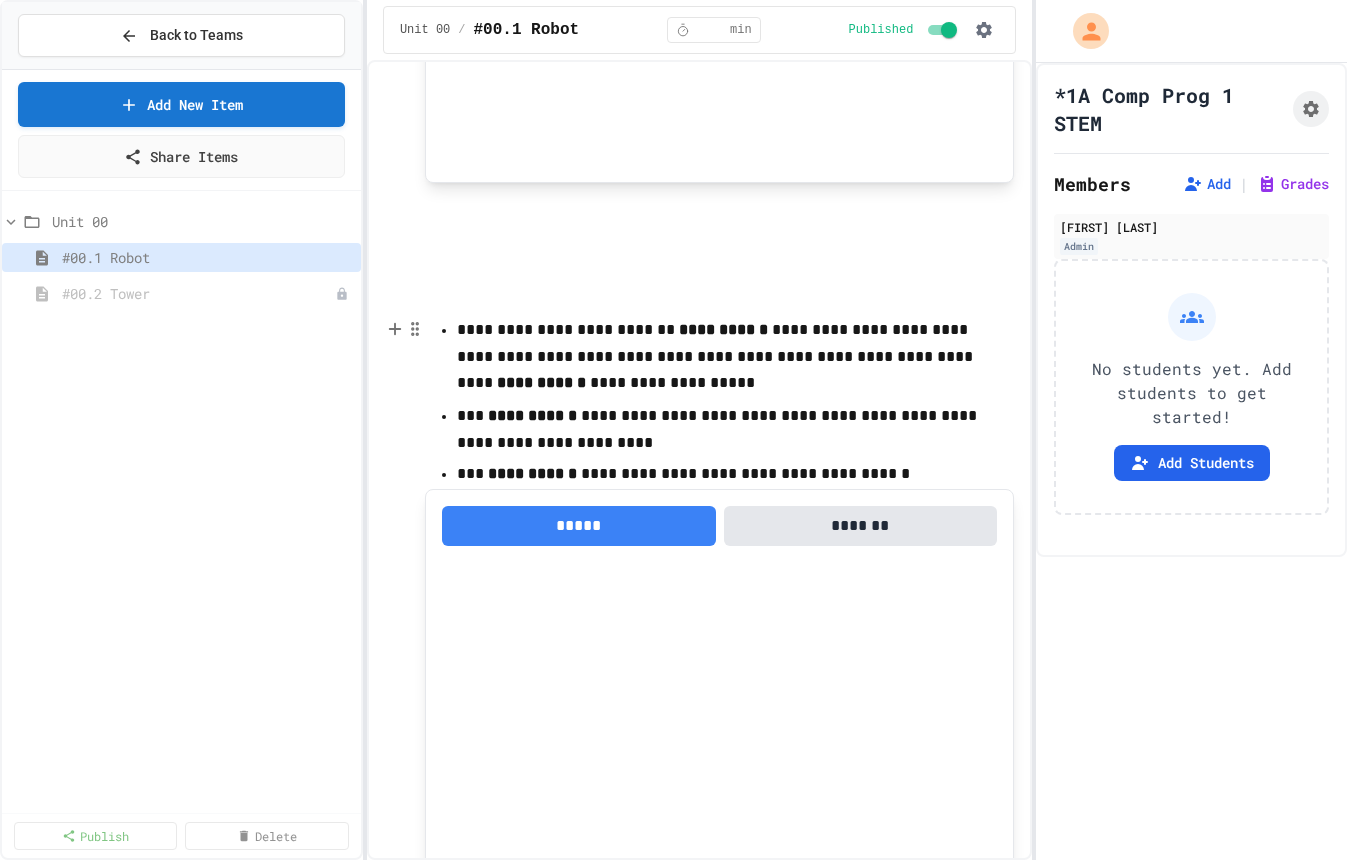 type 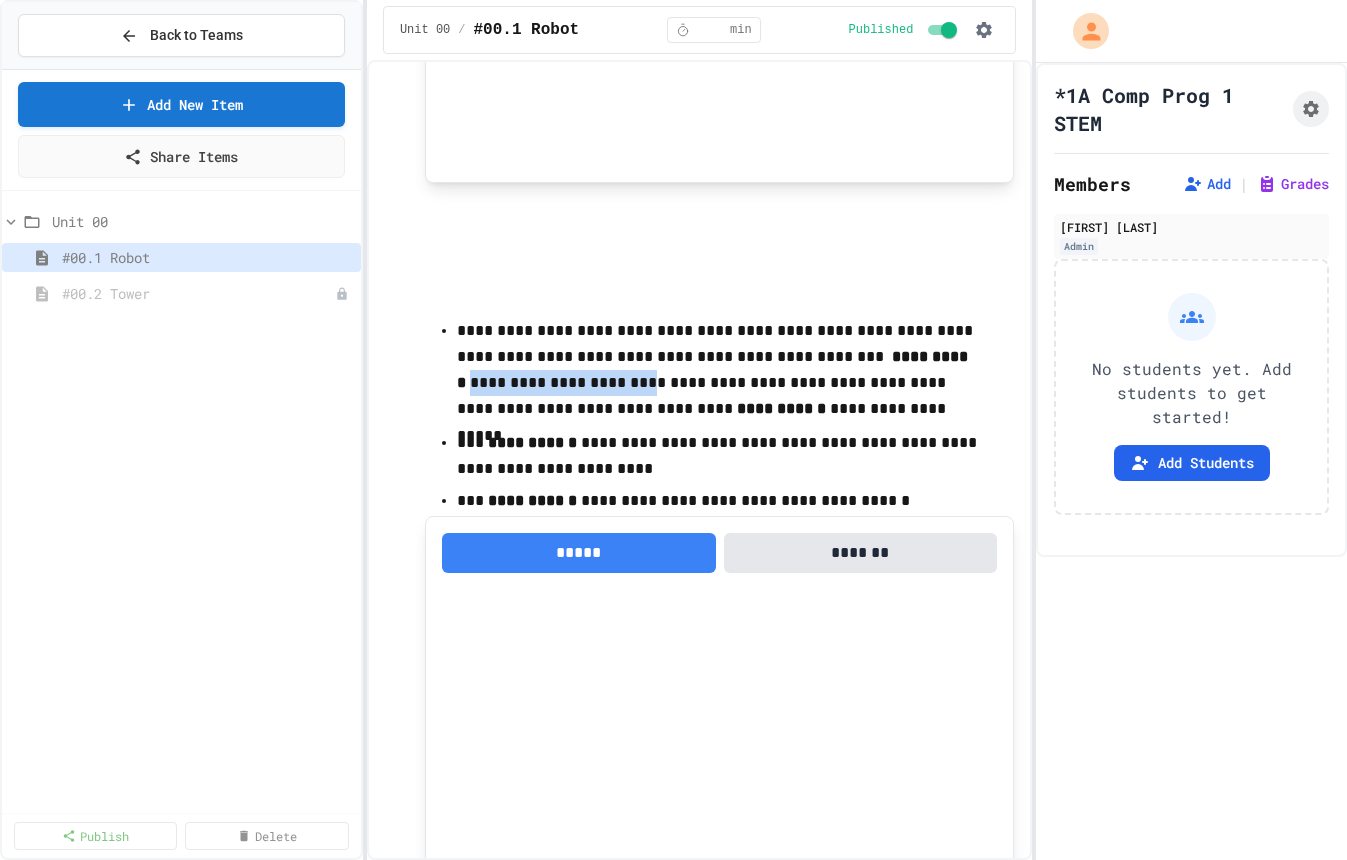 drag, startPoint x: 638, startPoint y: 382, endPoint x: 446, endPoint y: 389, distance: 192.12756 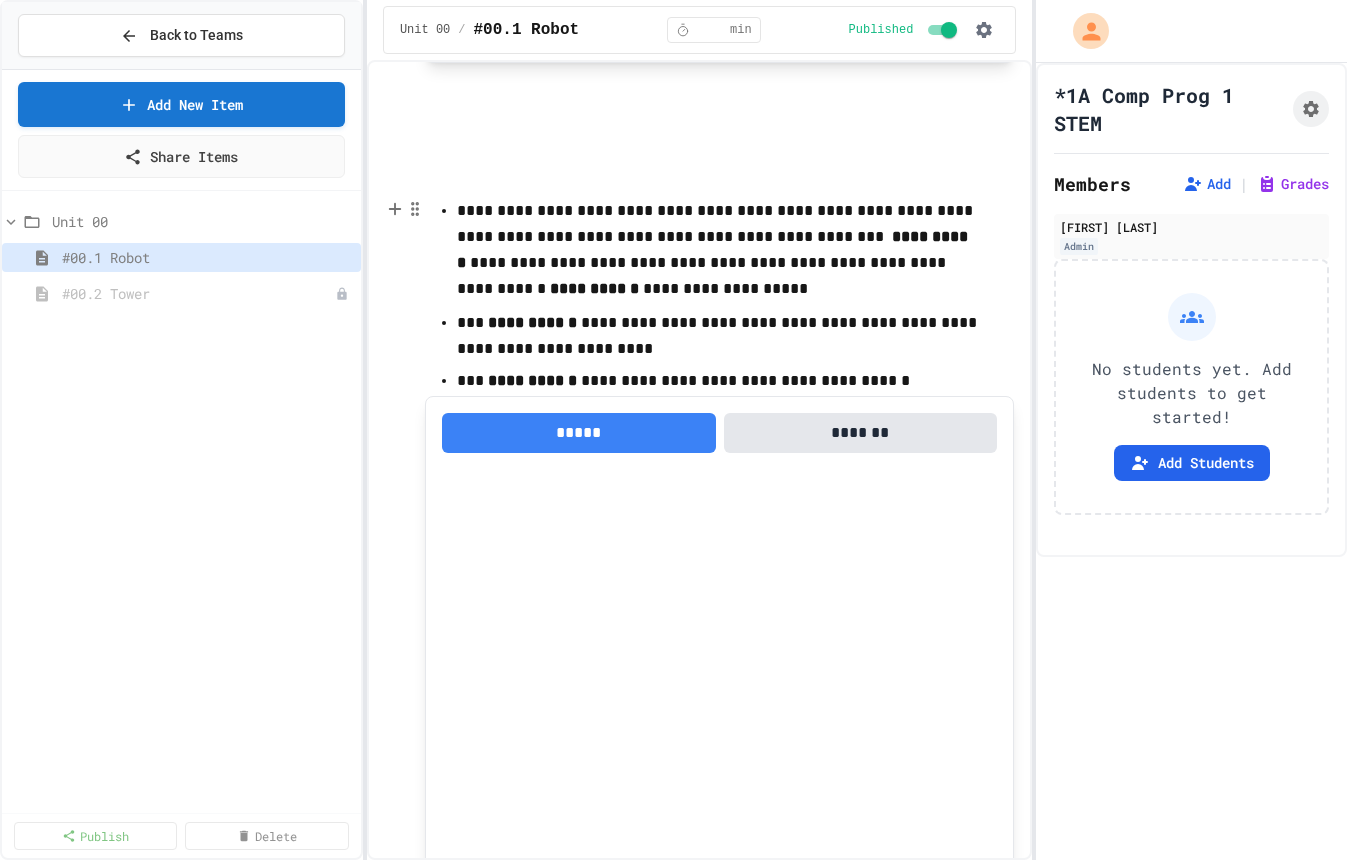 scroll, scrollTop: 1230, scrollLeft: 0, axis: vertical 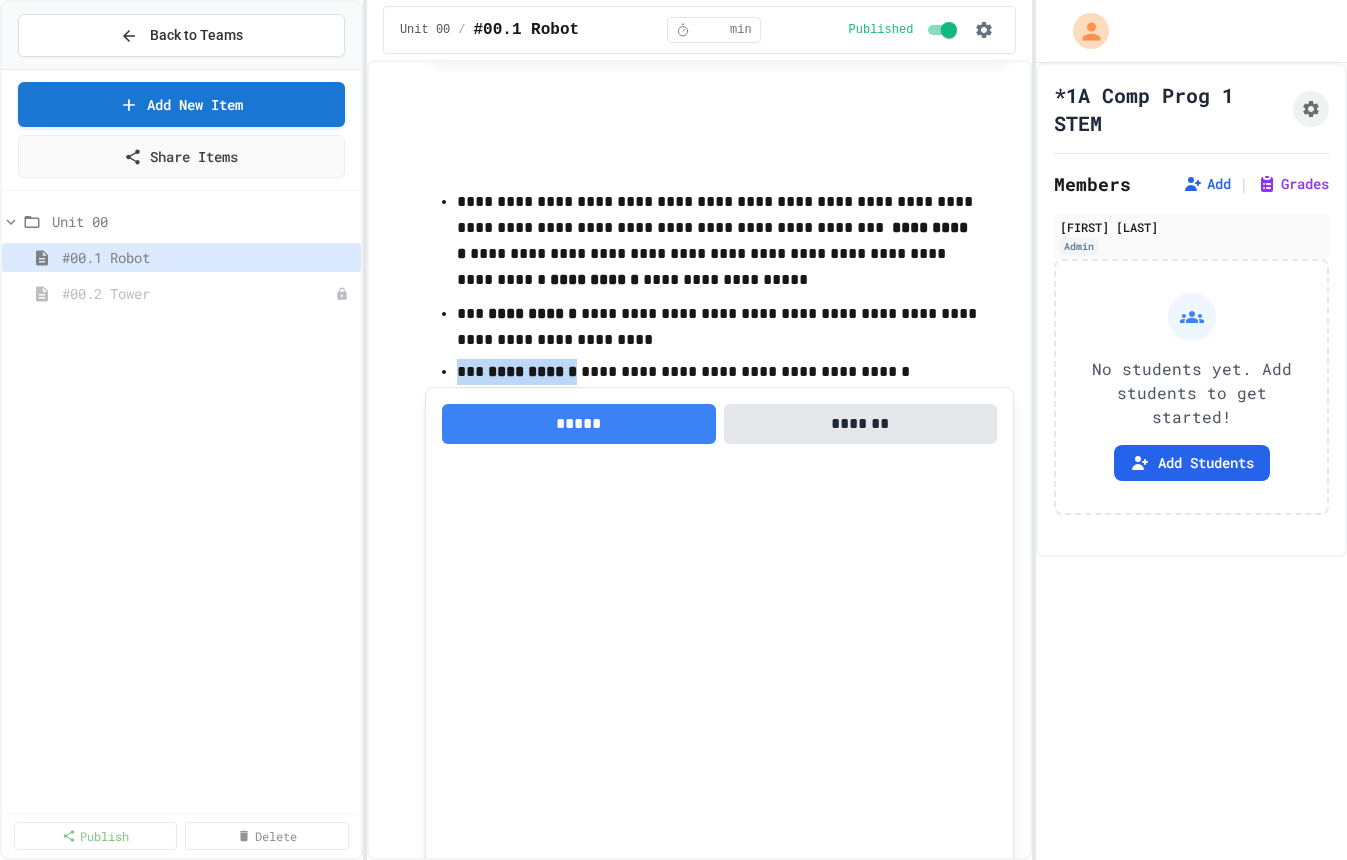 drag, startPoint x: 459, startPoint y: 372, endPoint x: 580, endPoint y: 368, distance: 121.0661 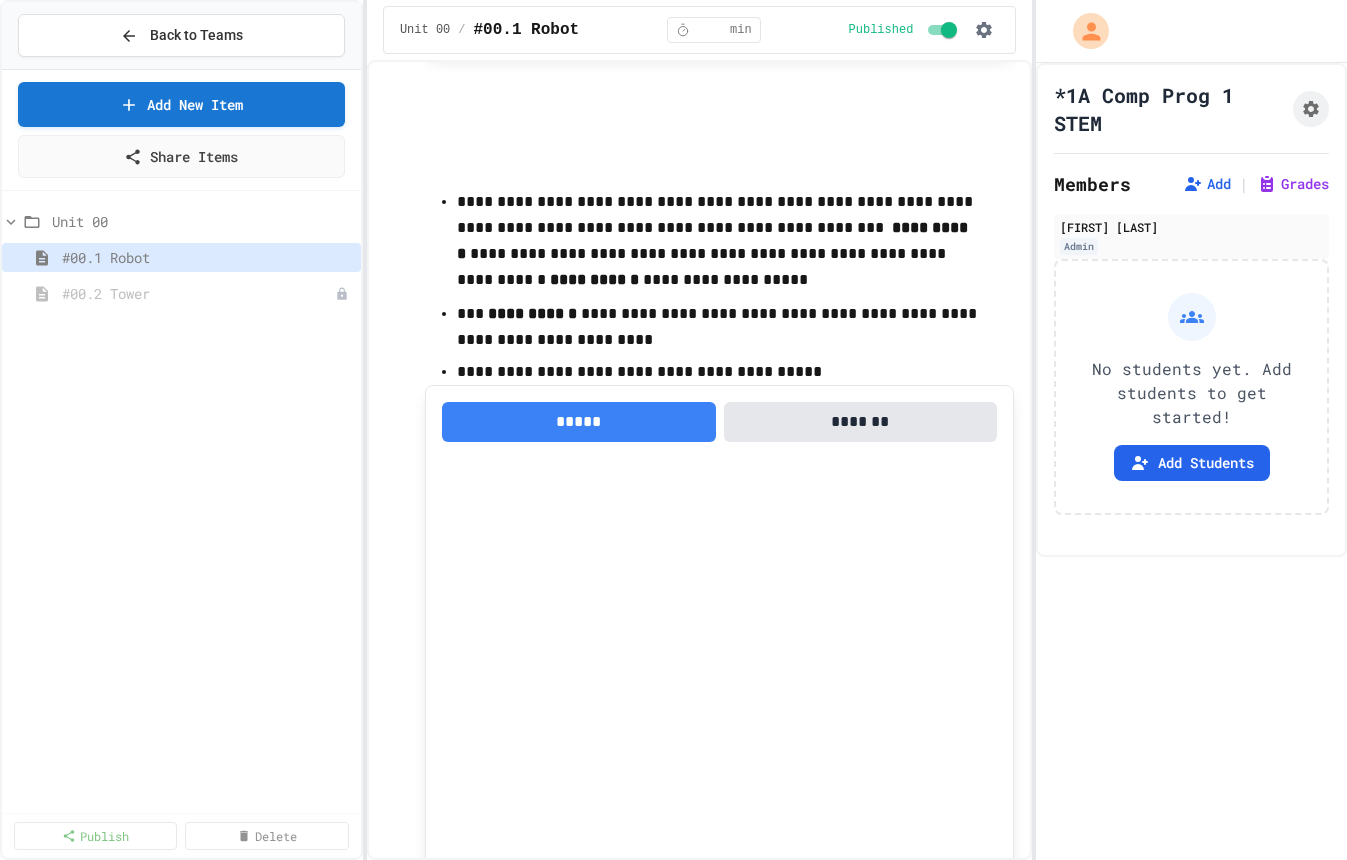 click on "**********" at bounding box center [719, 372] 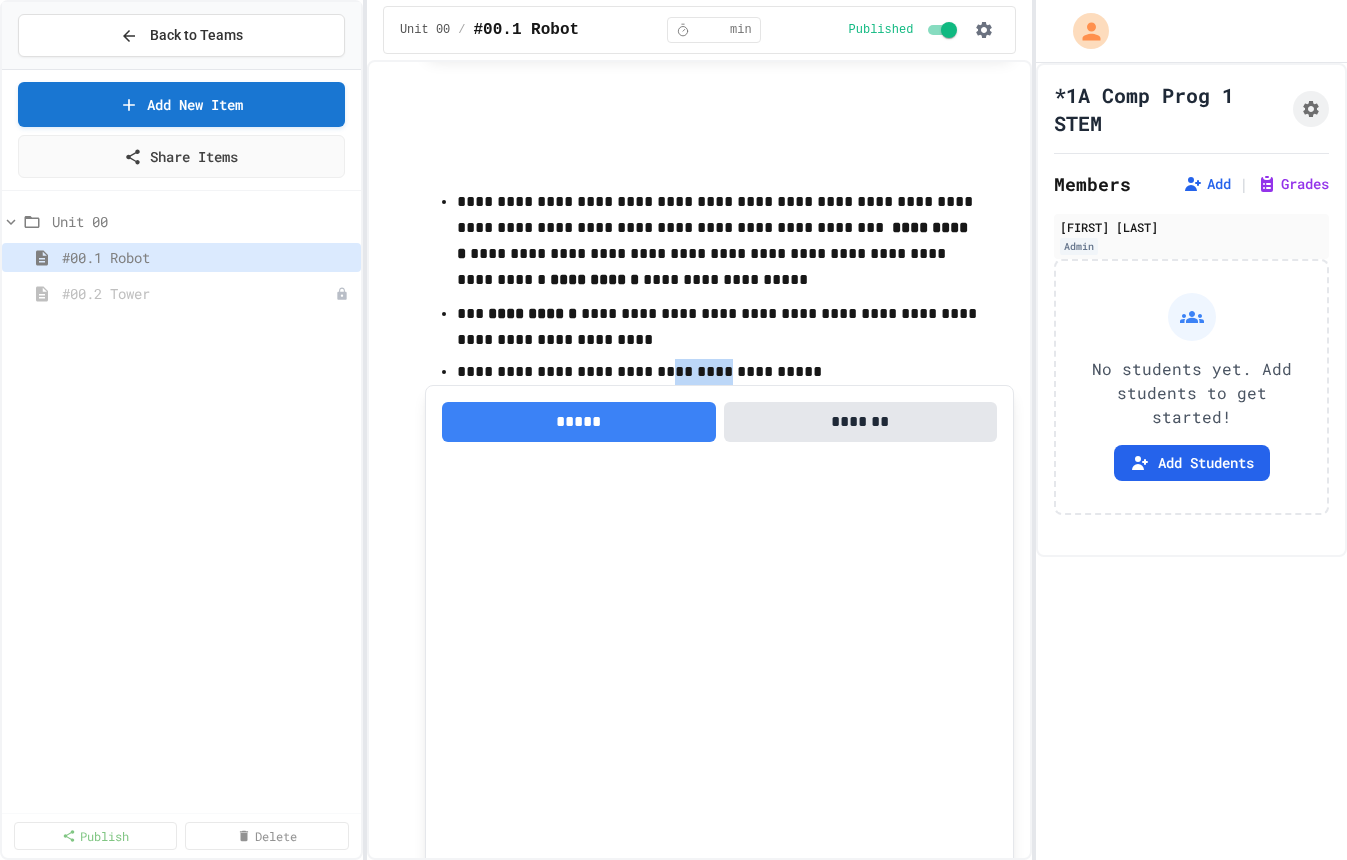 click on "**********" at bounding box center [719, 372] 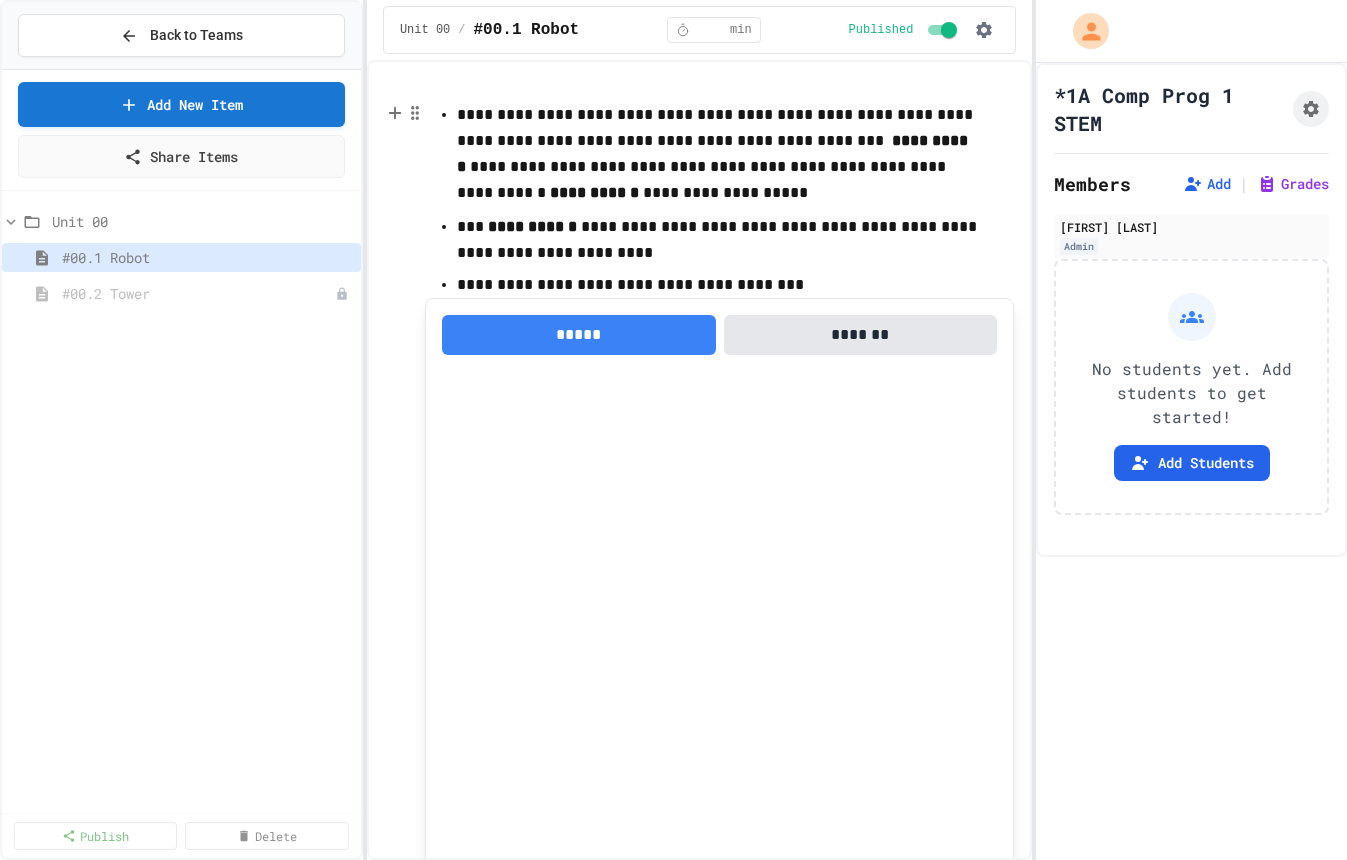 scroll, scrollTop: 1310, scrollLeft: 0, axis: vertical 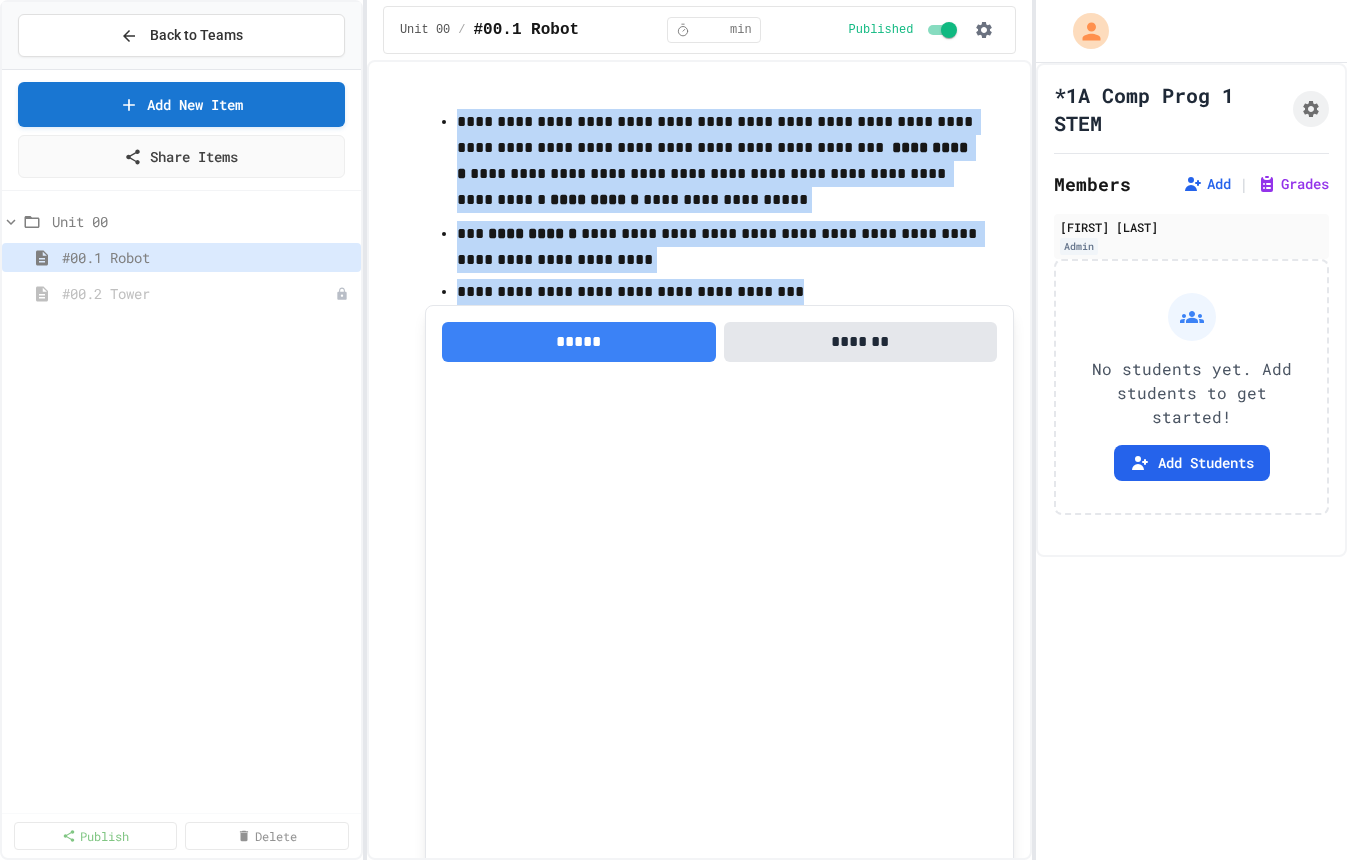 drag, startPoint x: 454, startPoint y: 118, endPoint x: 786, endPoint y: 301, distance: 379.09497 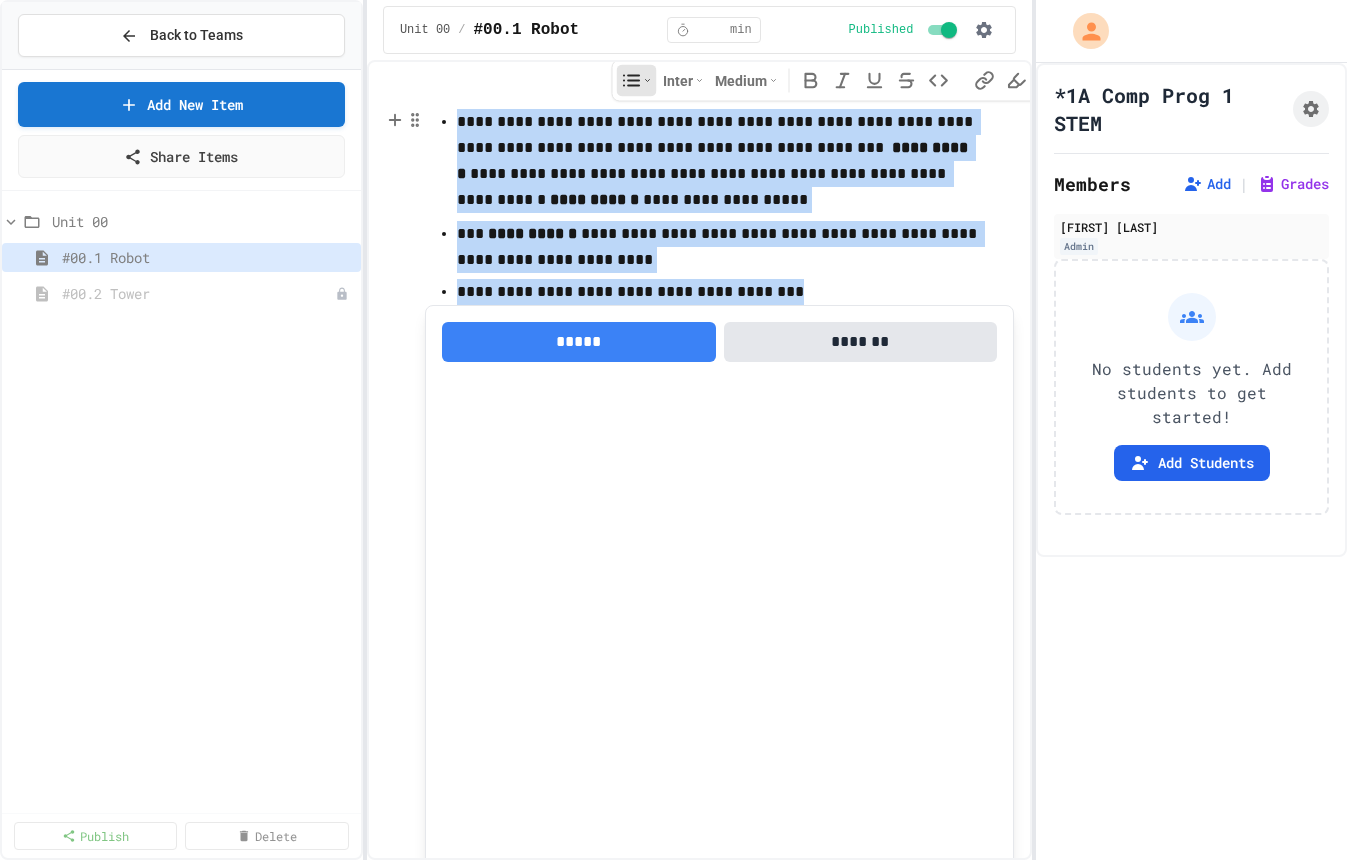 copy on "**********" 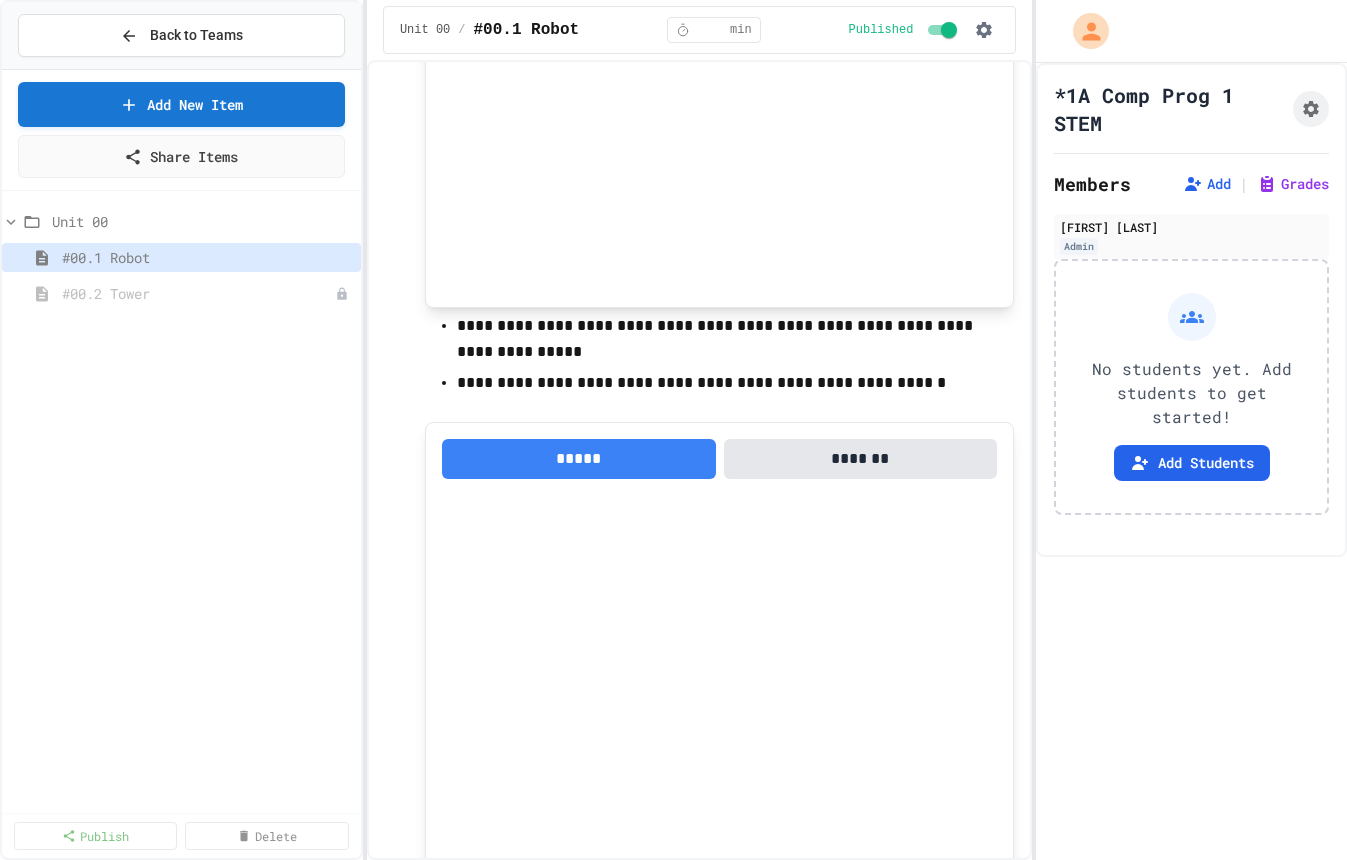 scroll, scrollTop: 1929, scrollLeft: 0, axis: vertical 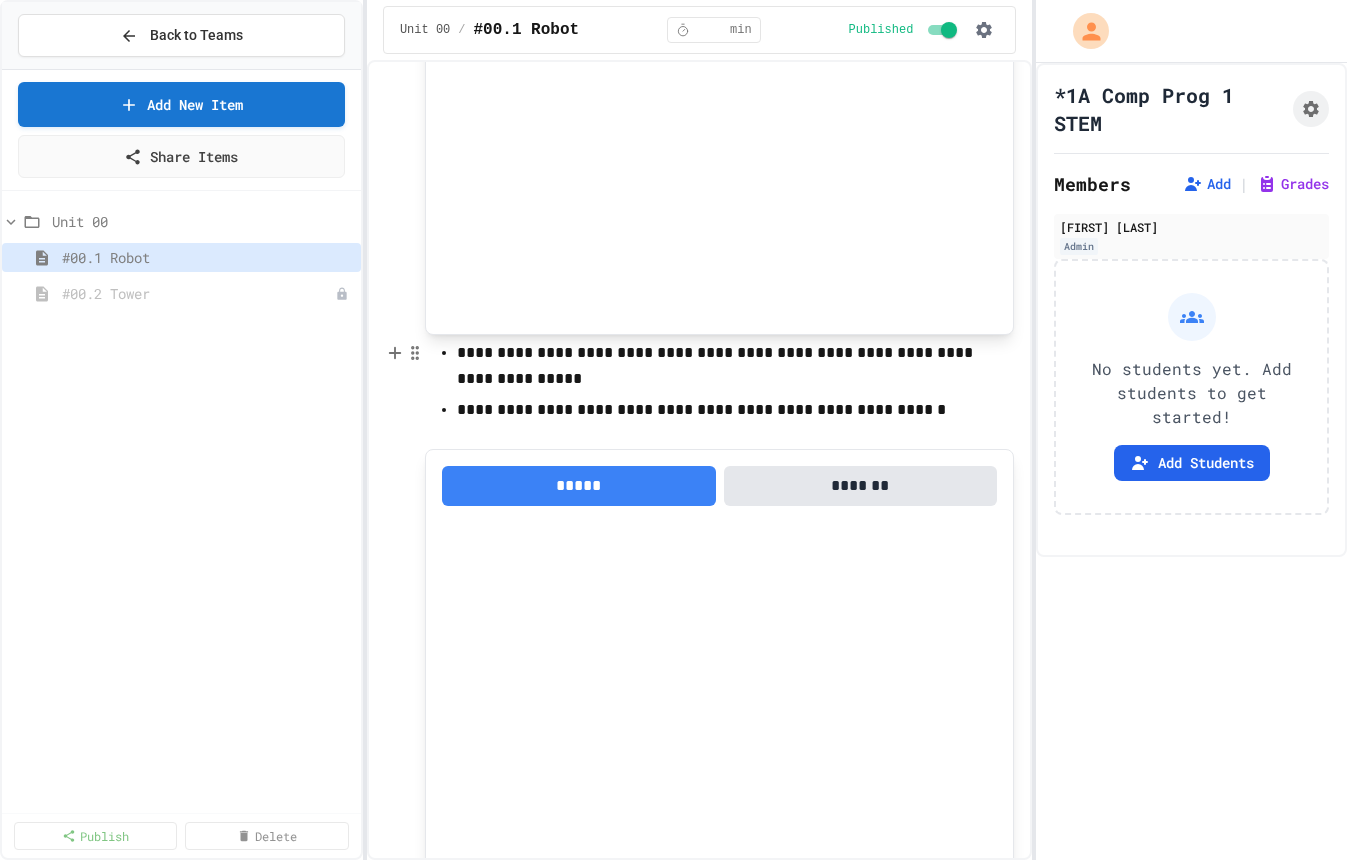 click on "**********" at bounding box center [719, 366] 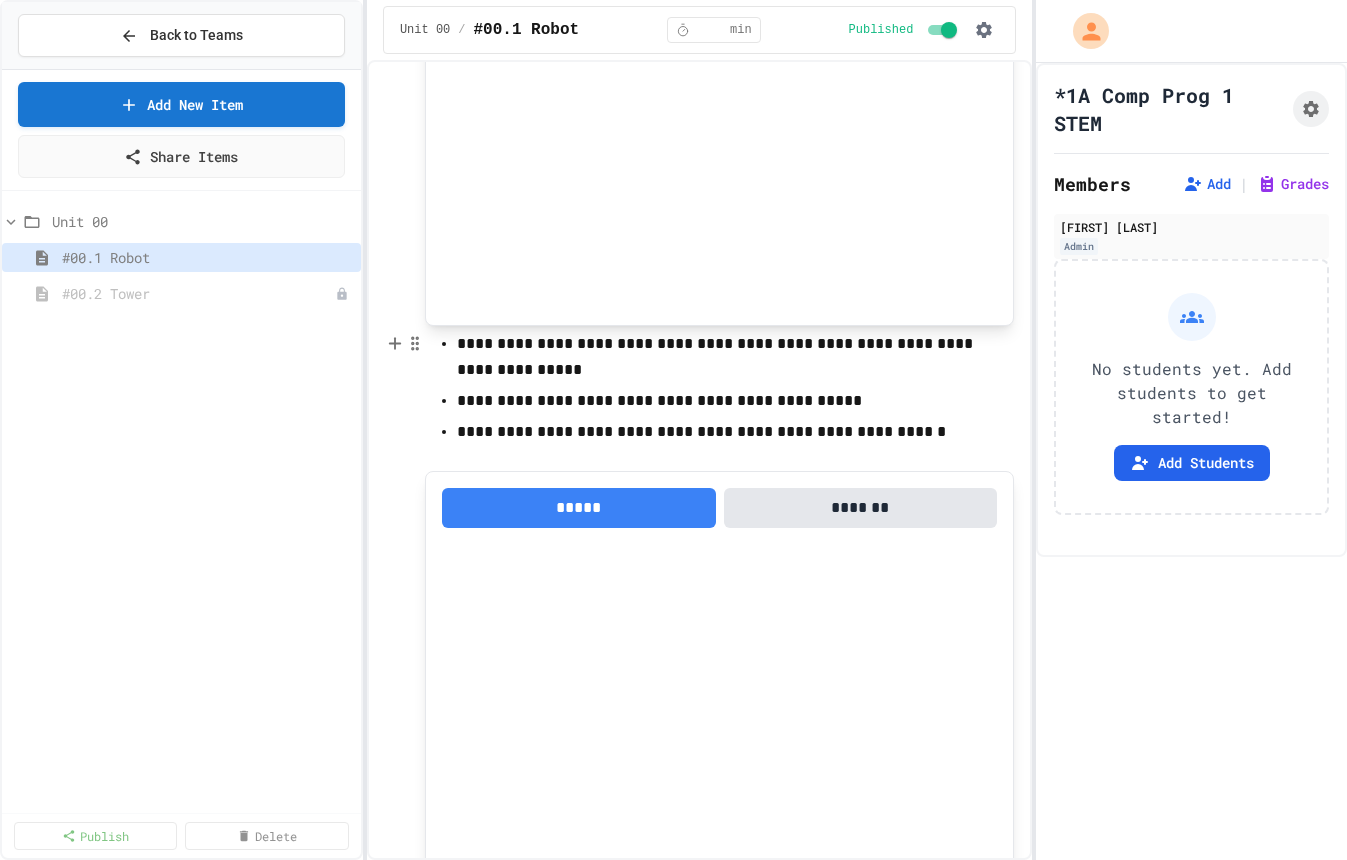 click on "**********" at bounding box center (719, 432) 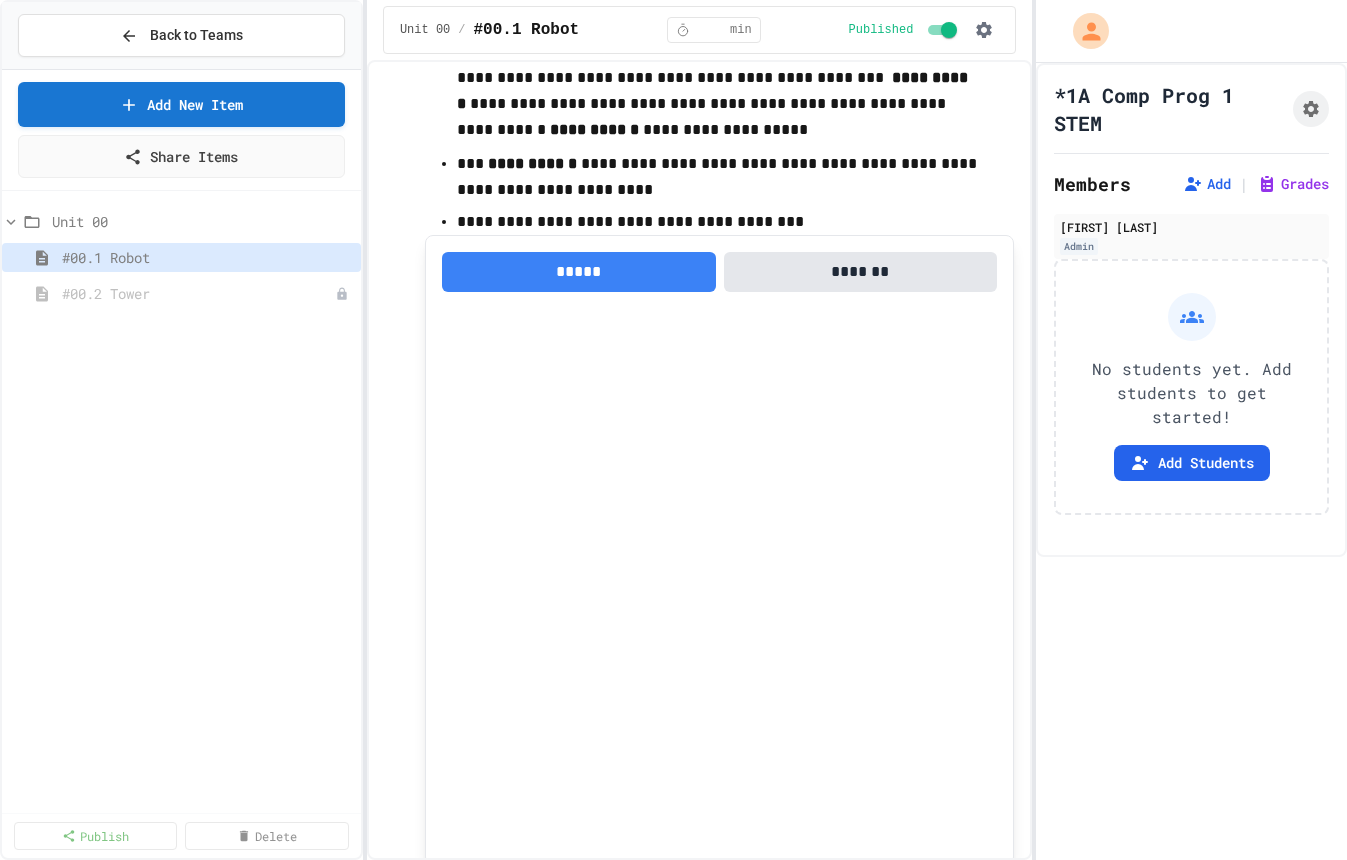 scroll, scrollTop: 1290, scrollLeft: 0, axis: vertical 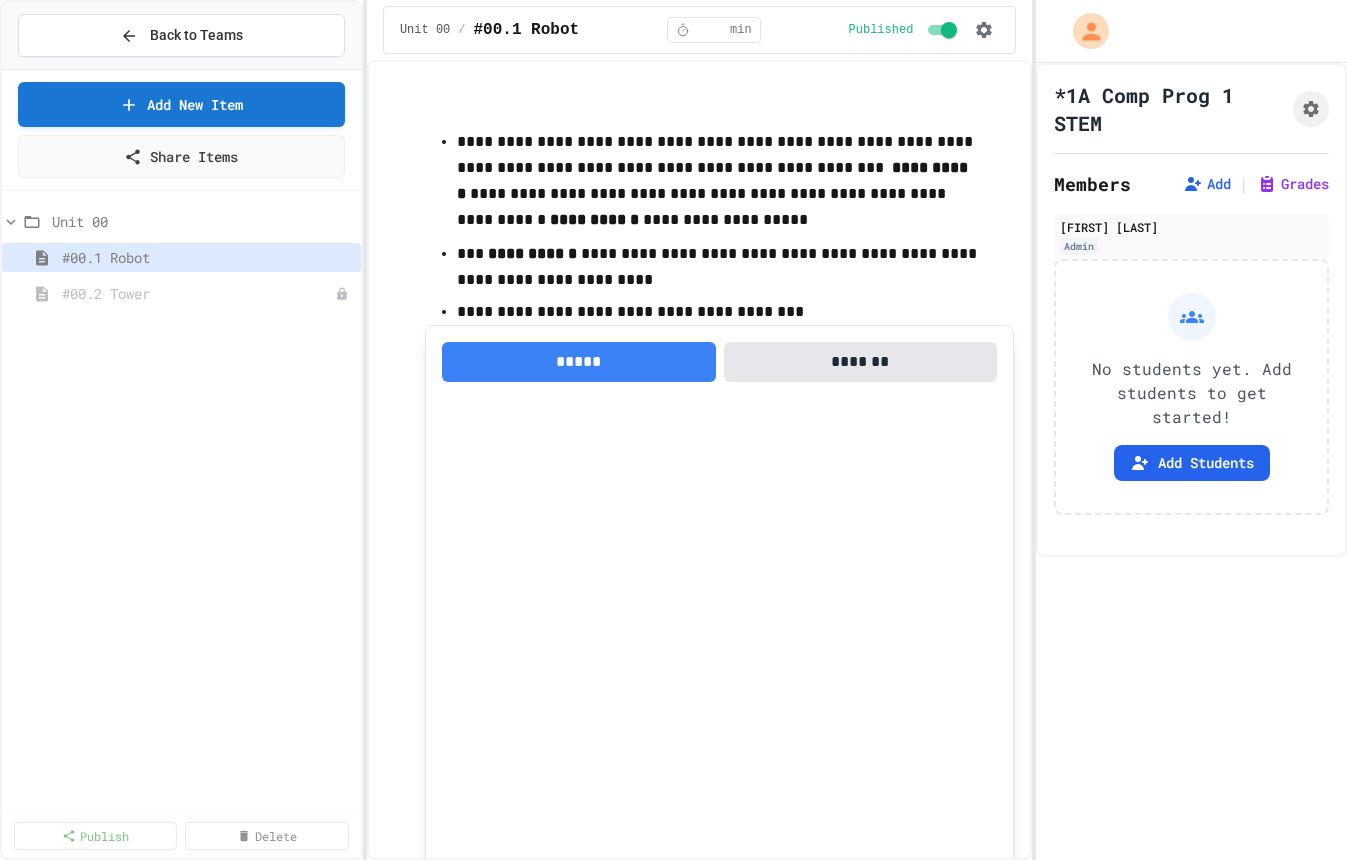 click on "**********" at bounding box center [719, 312] 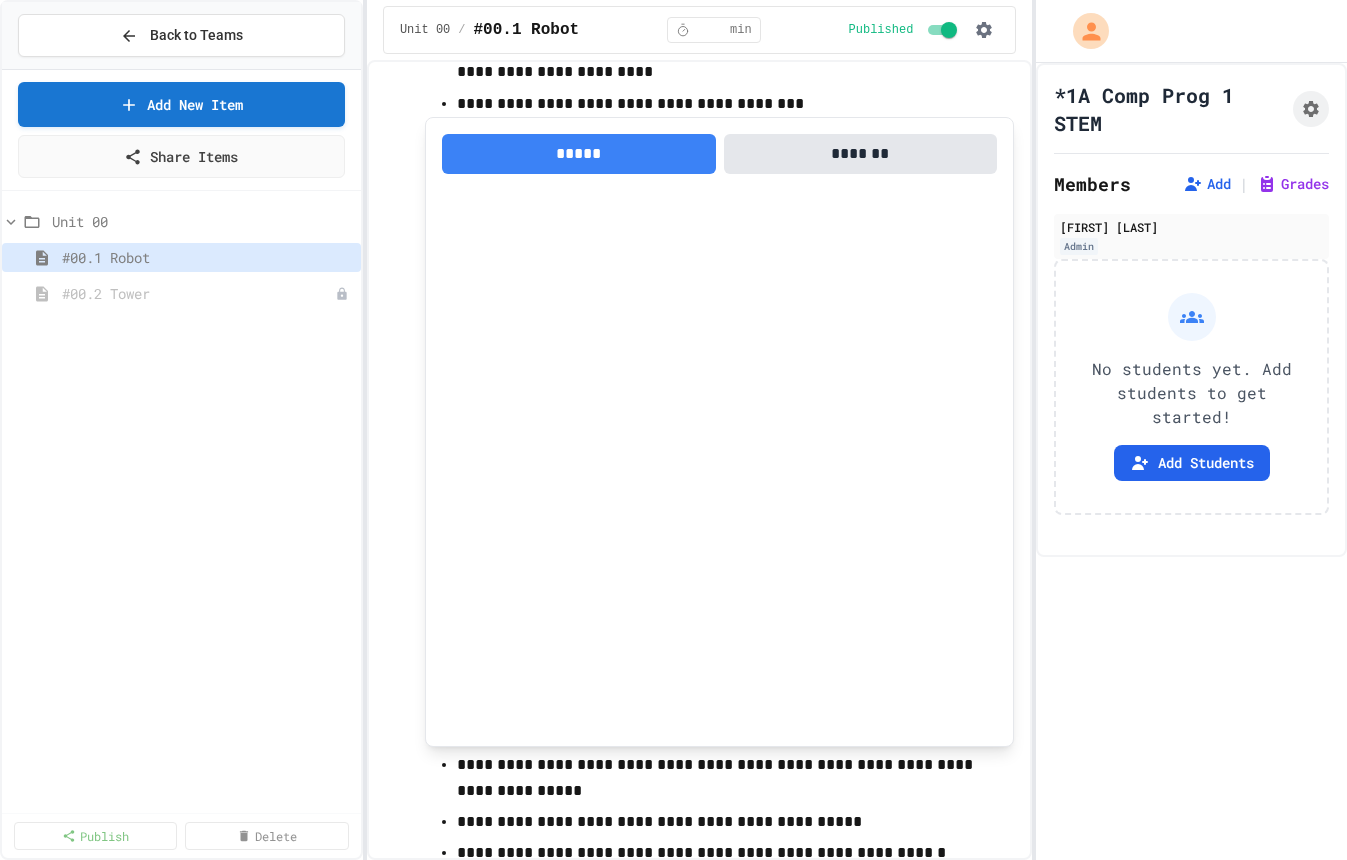 scroll, scrollTop: 1510, scrollLeft: 0, axis: vertical 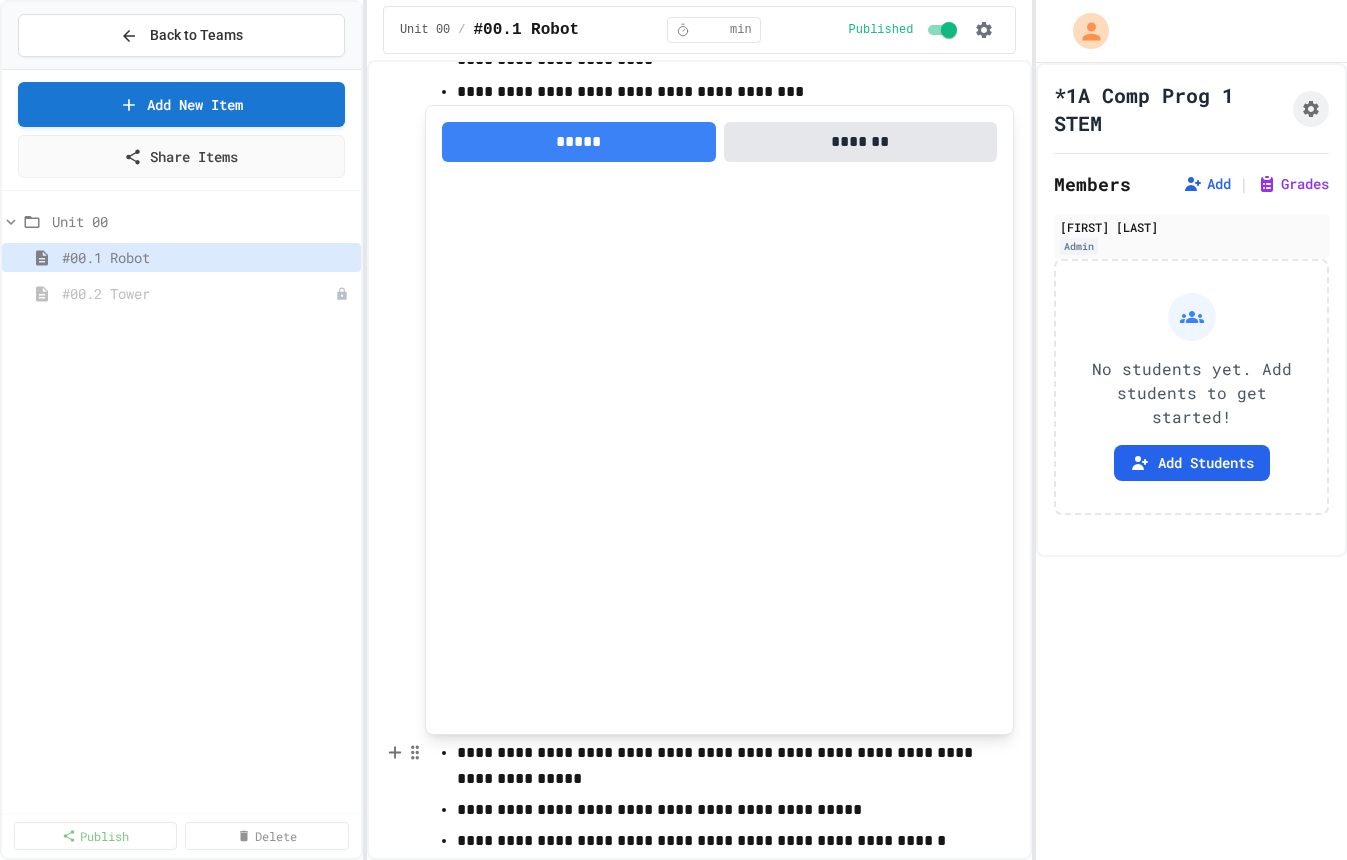 click on "**********" at bounding box center [719, 766] 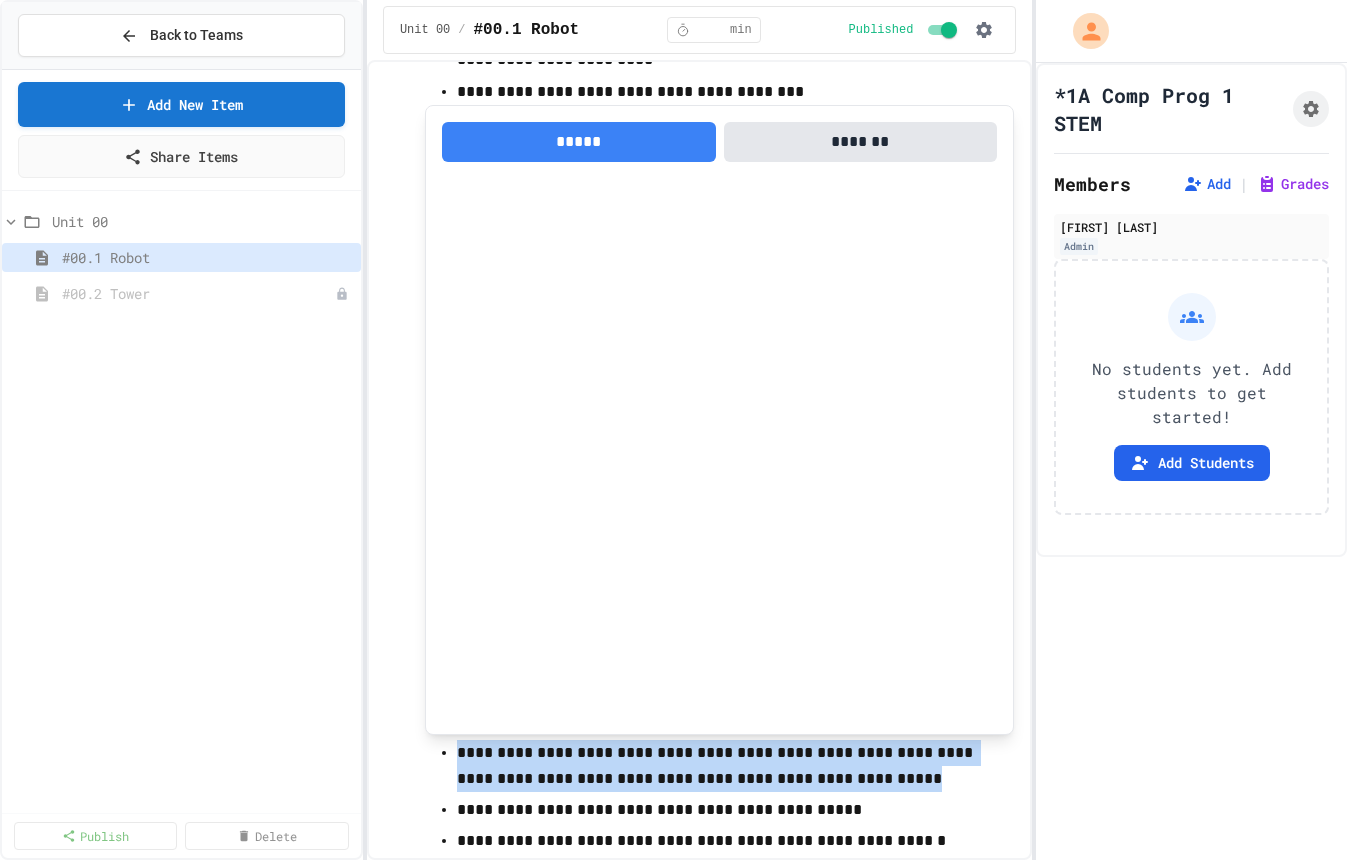 drag, startPoint x: 458, startPoint y: 754, endPoint x: 915, endPoint y: 775, distance: 457.48224 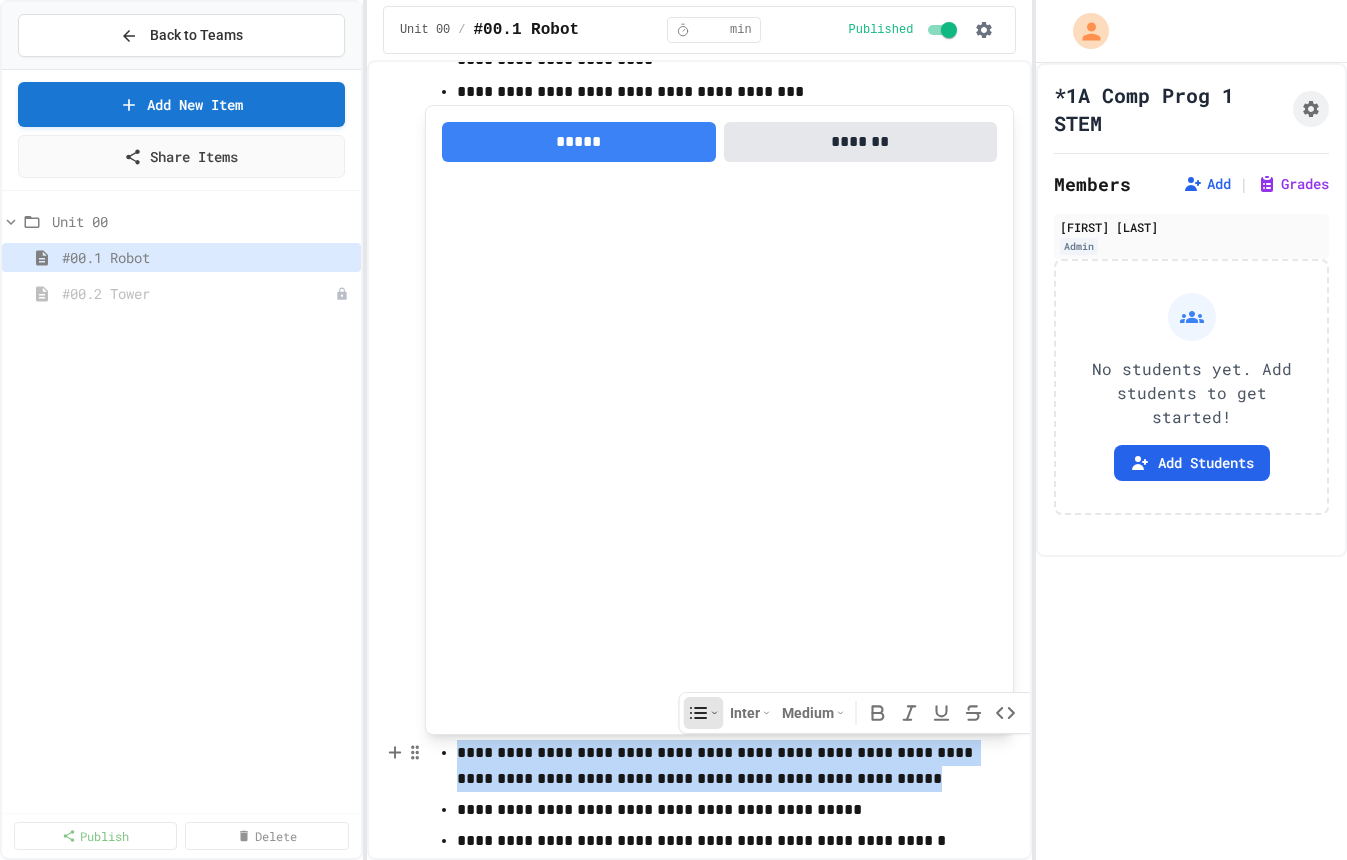 copy on "**********" 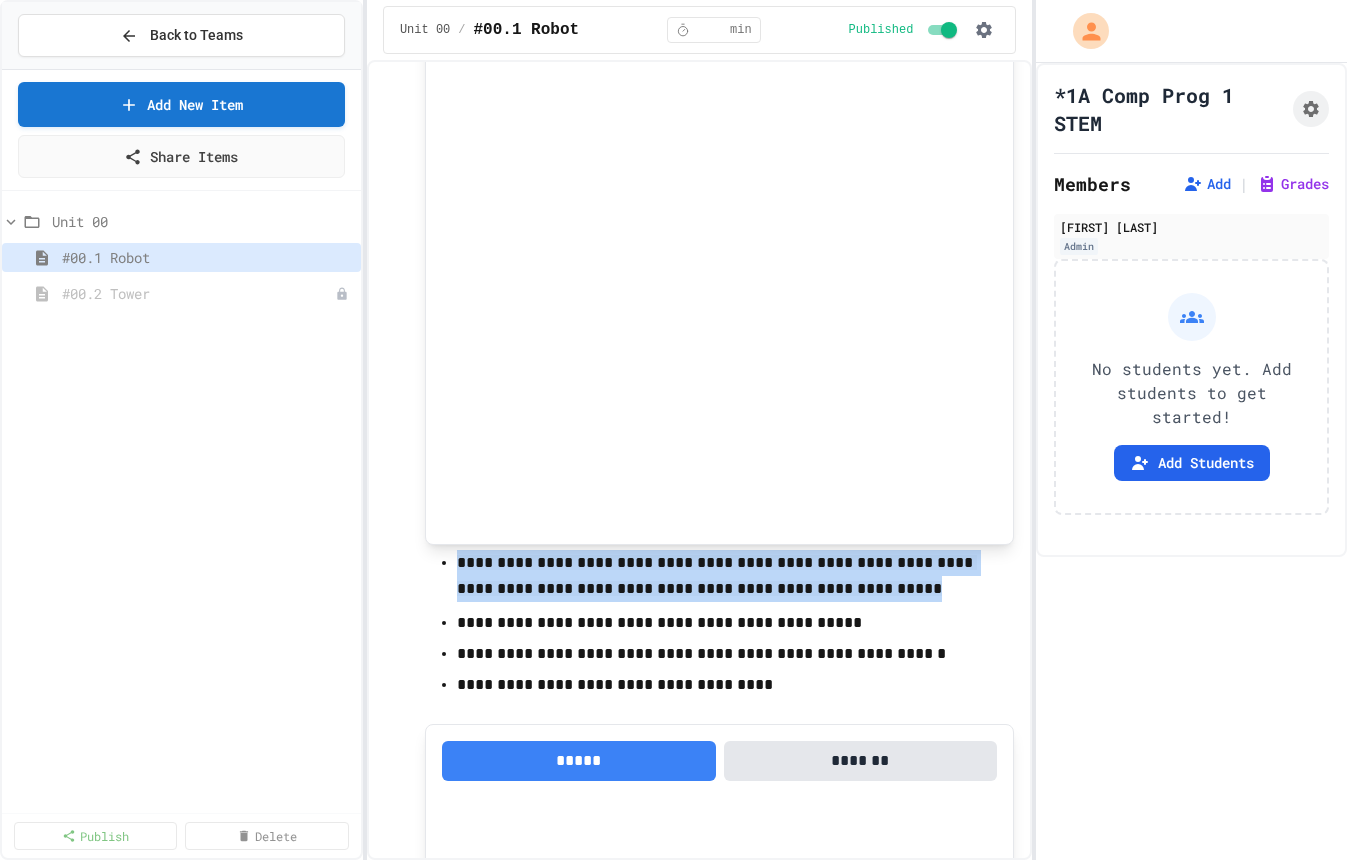 scroll, scrollTop: 1702, scrollLeft: 0, axis: vertical 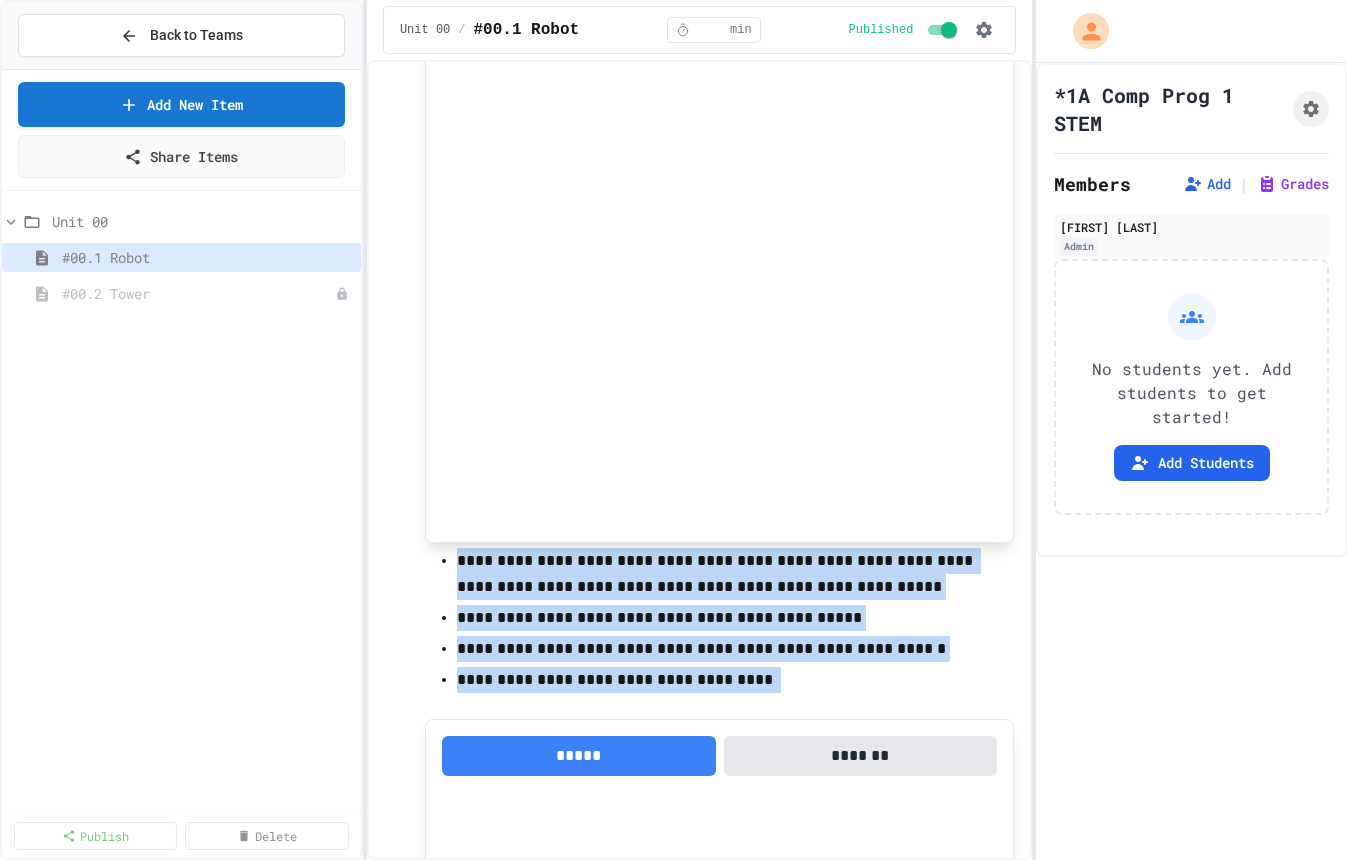 drag, startPoint x: 459, startPoint y: 621, endPoint x: 780, endPoint y: 670, distance: 324.71835 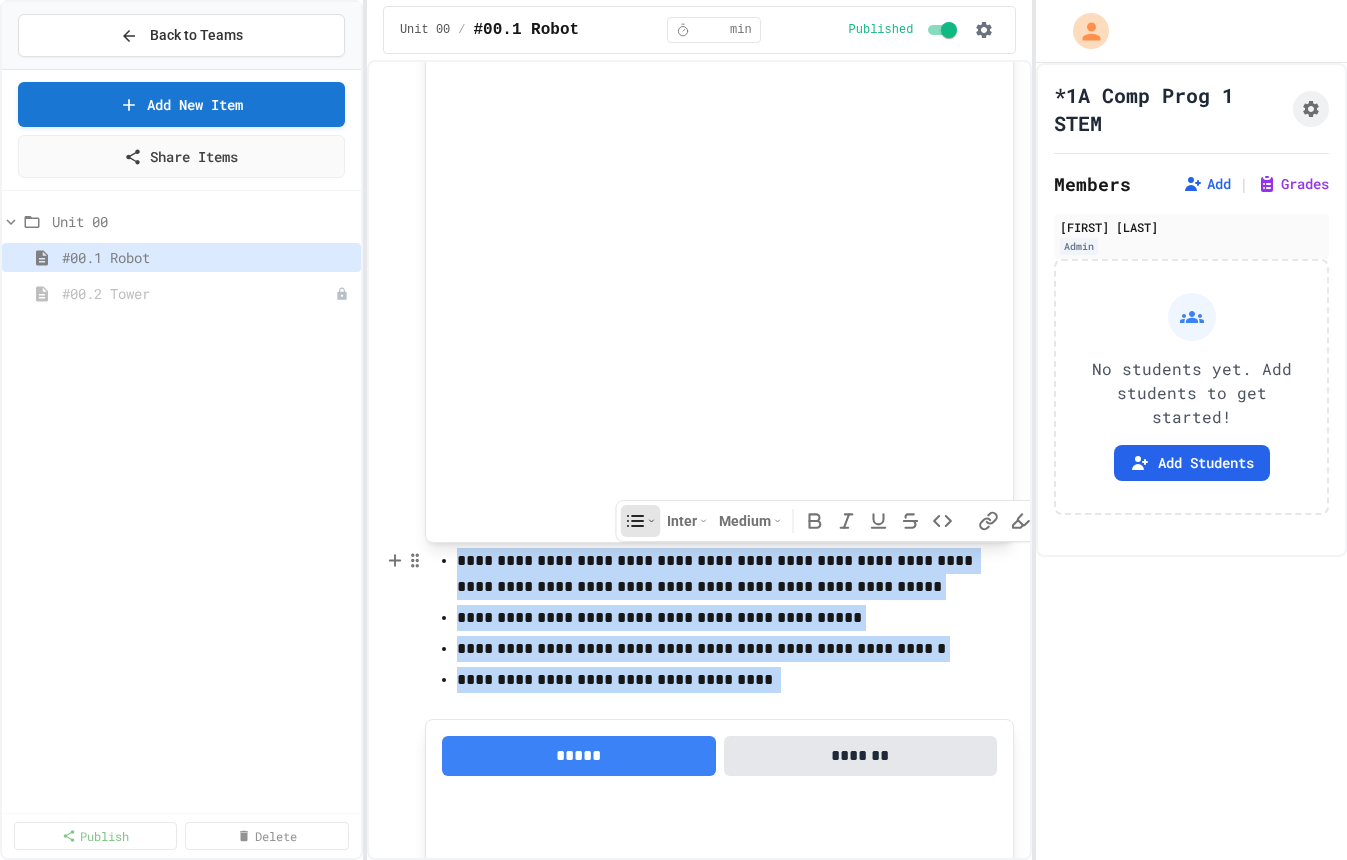 copy on "**********" 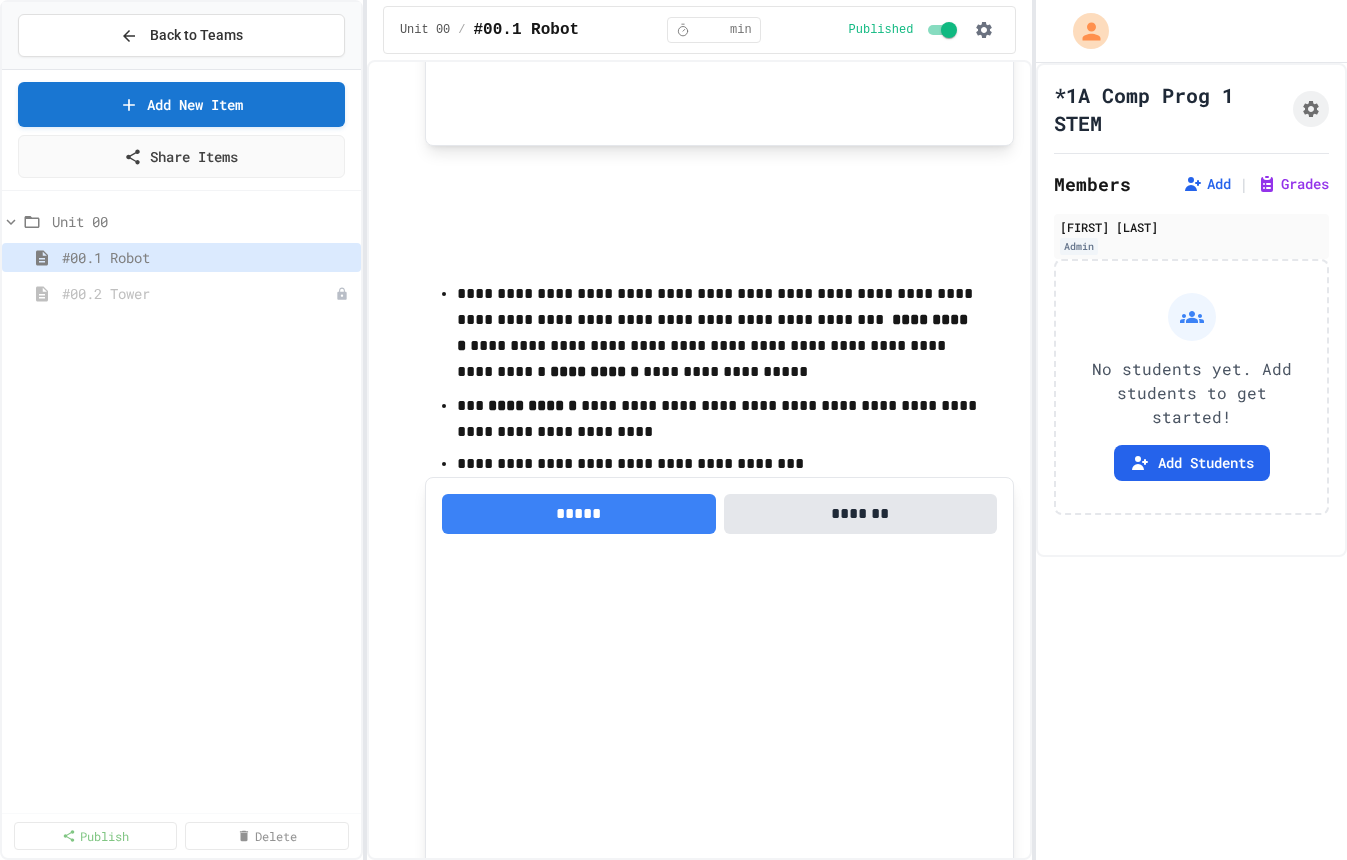 scroll, scrollTop: 1133, scrollLeft: 0, axis: vertical 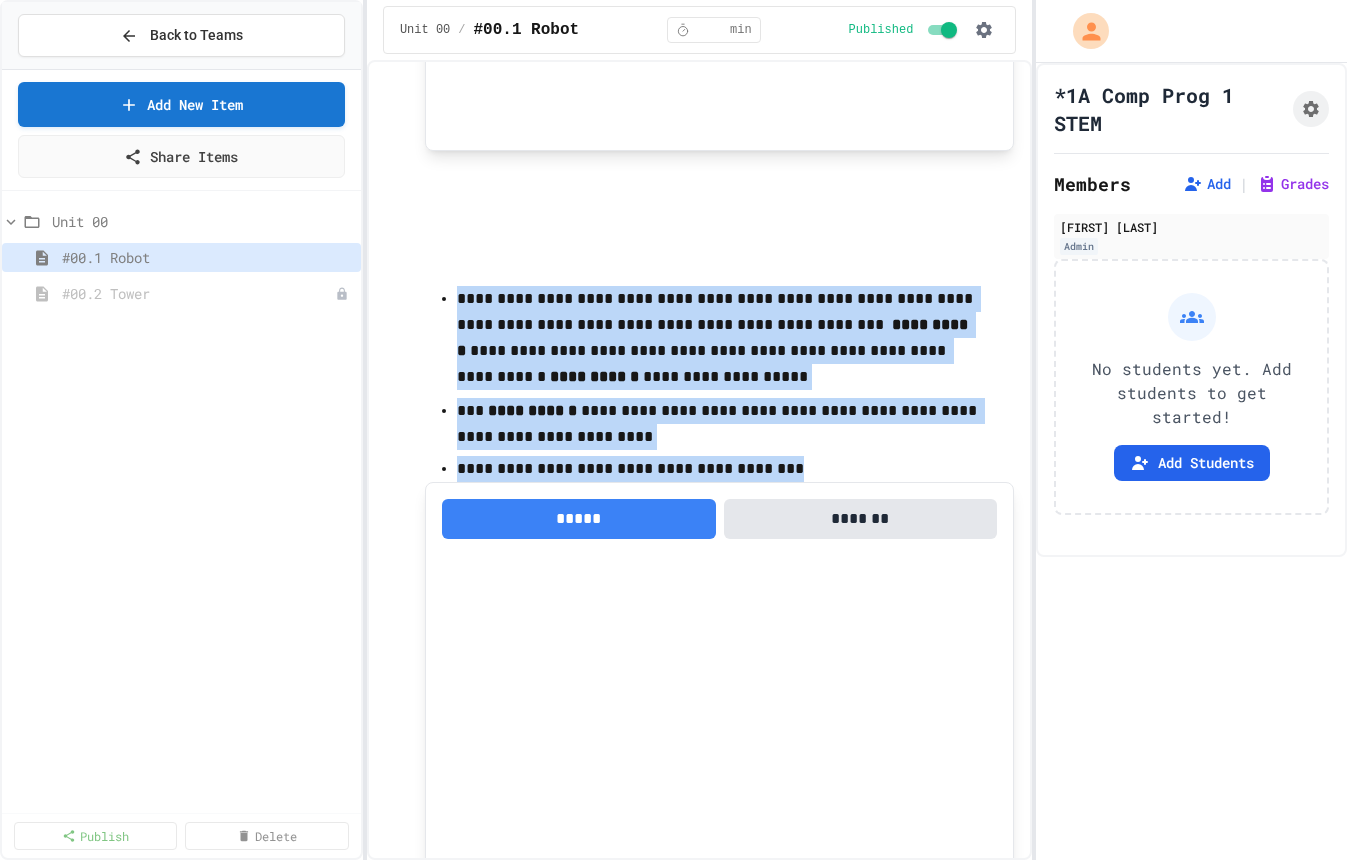 drag, startPoint x: 789, startPoint y: 465, endPoint x: 456, endPoint y: 295, distance: 373.88367 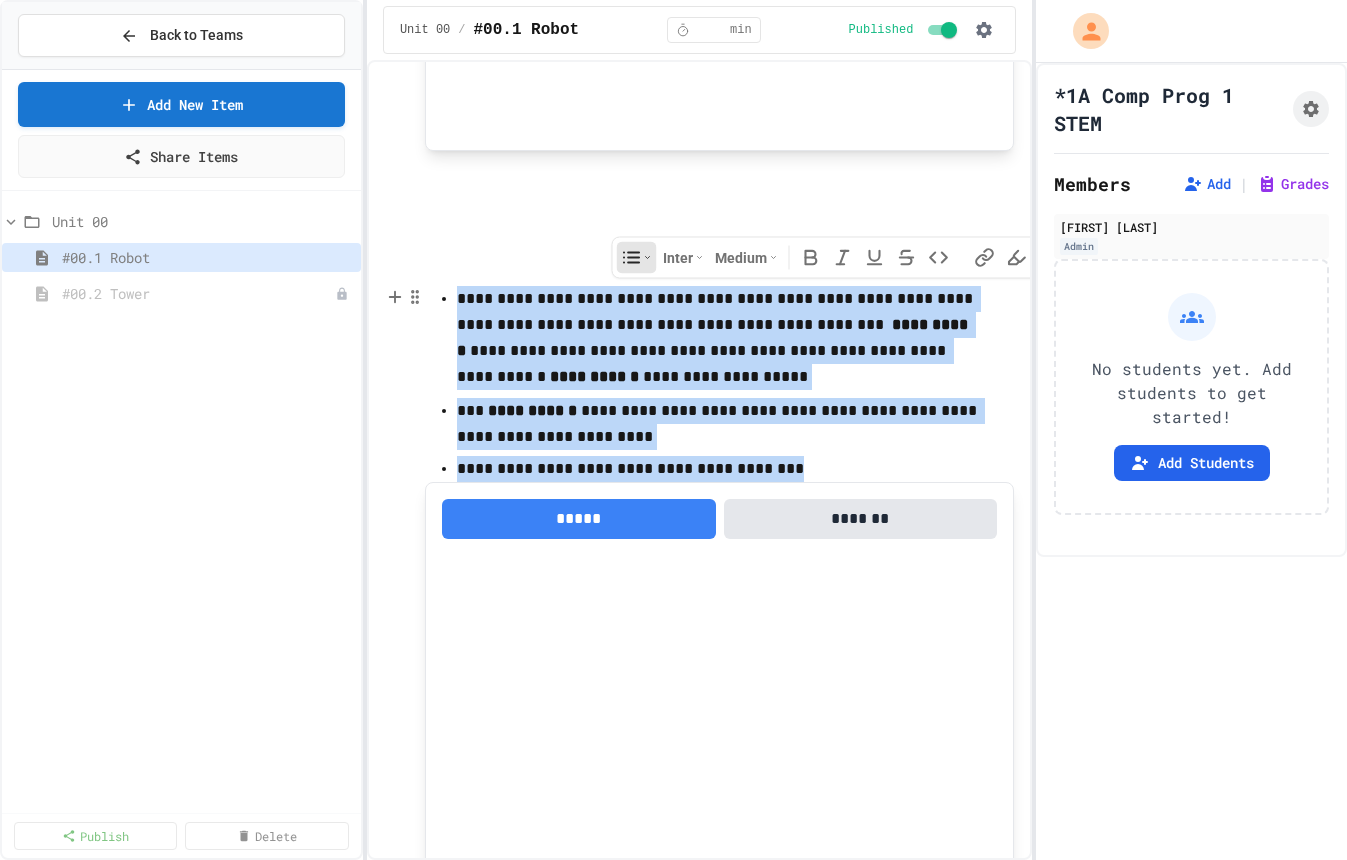 copy on "**********" 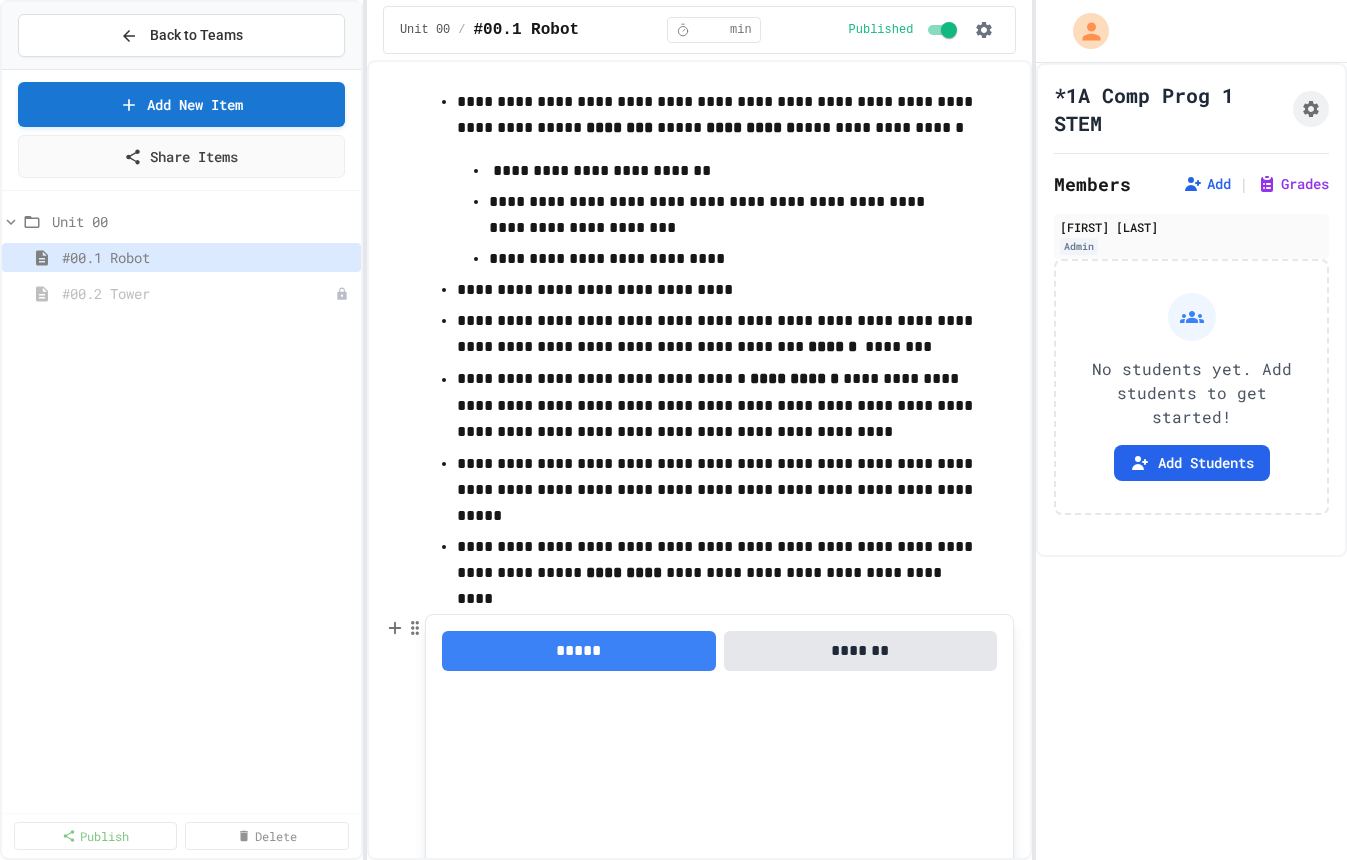 scroll, scrollTop: 0, scrollLeft: 0, axis: both 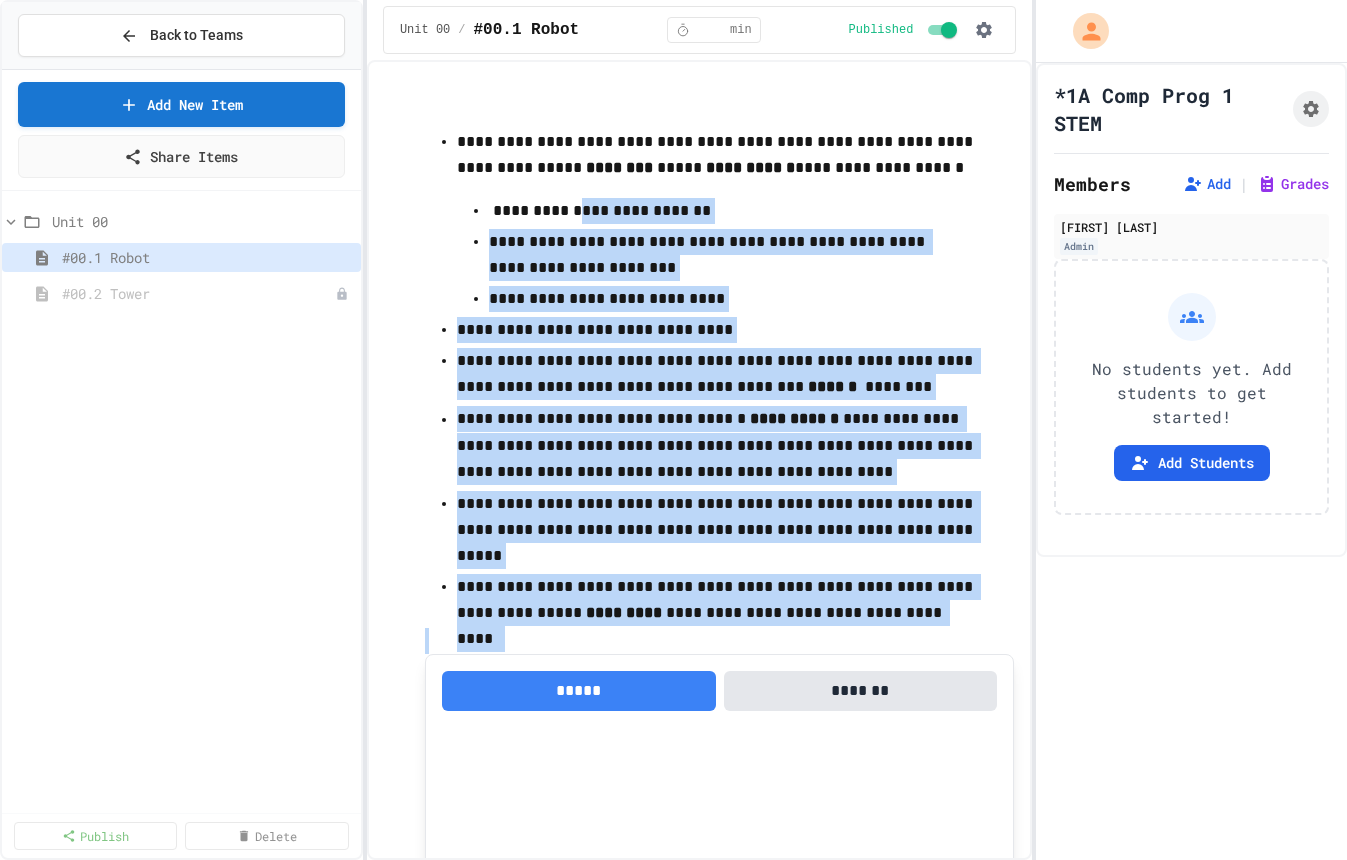 drag, startPoint x: 453, startPoint y: 137, endPoint x: 576, endPoint y: 214, distance: 145.11375 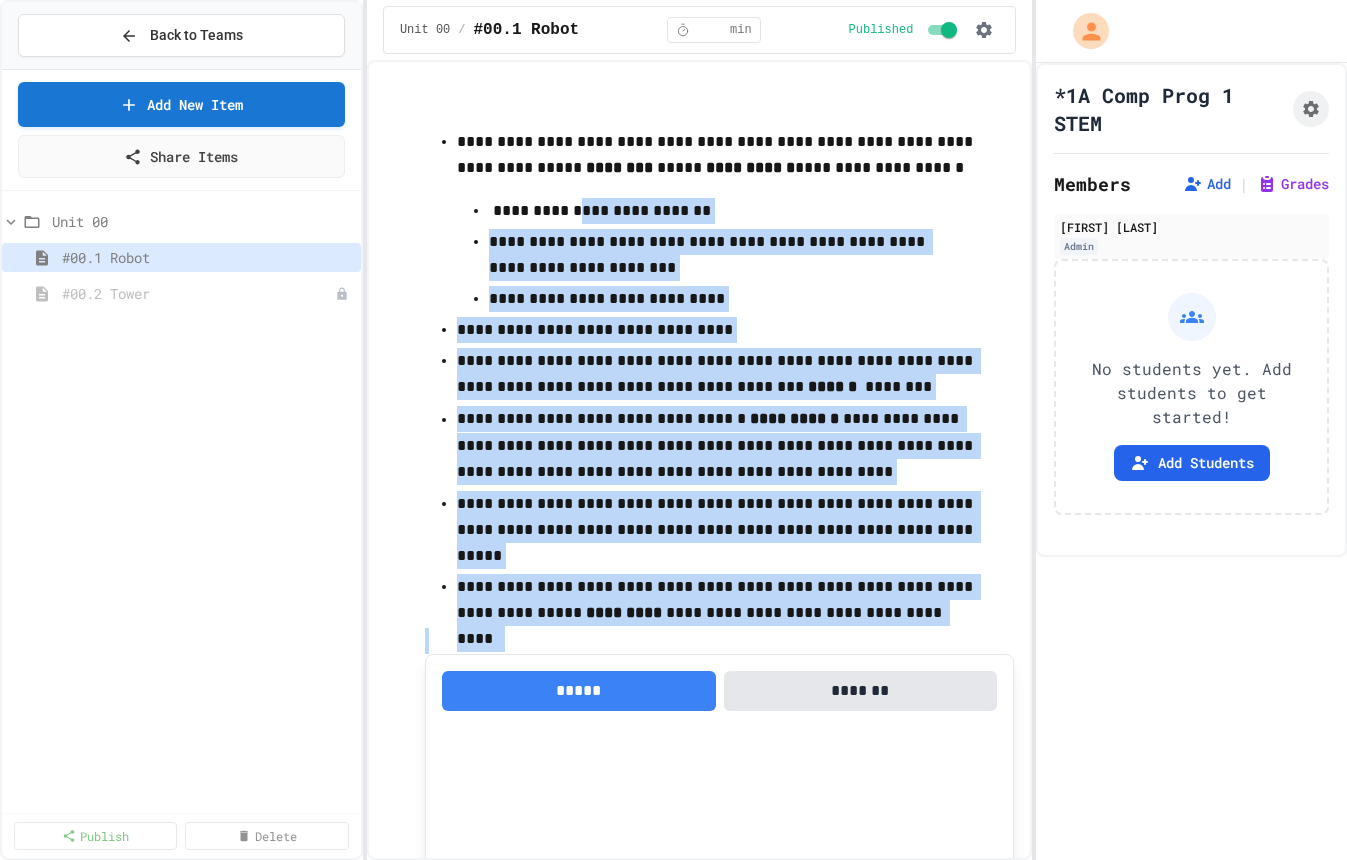 click on "**********" at bounding box center (719, 377) 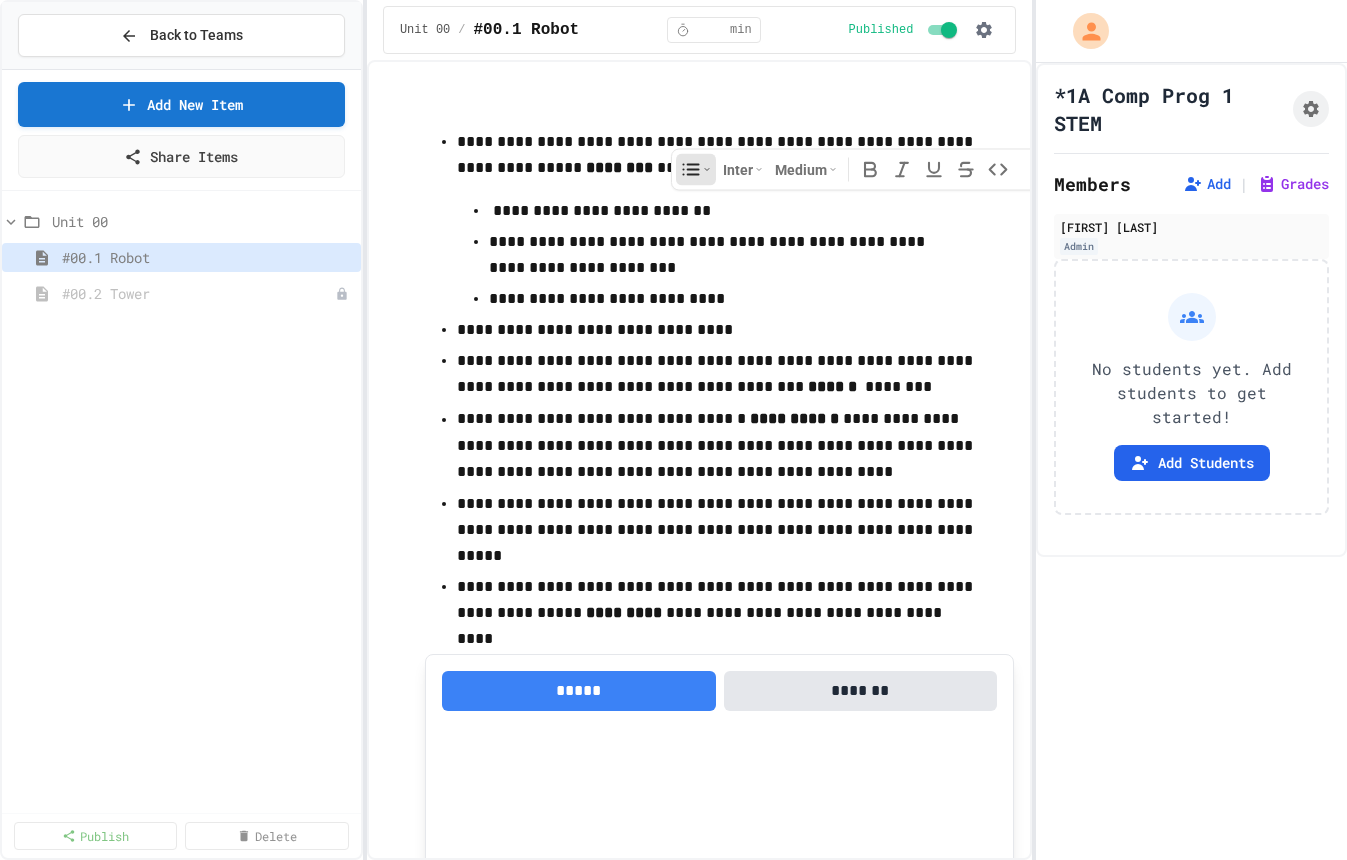 click on "**********" at bounding box center [699, 1587] 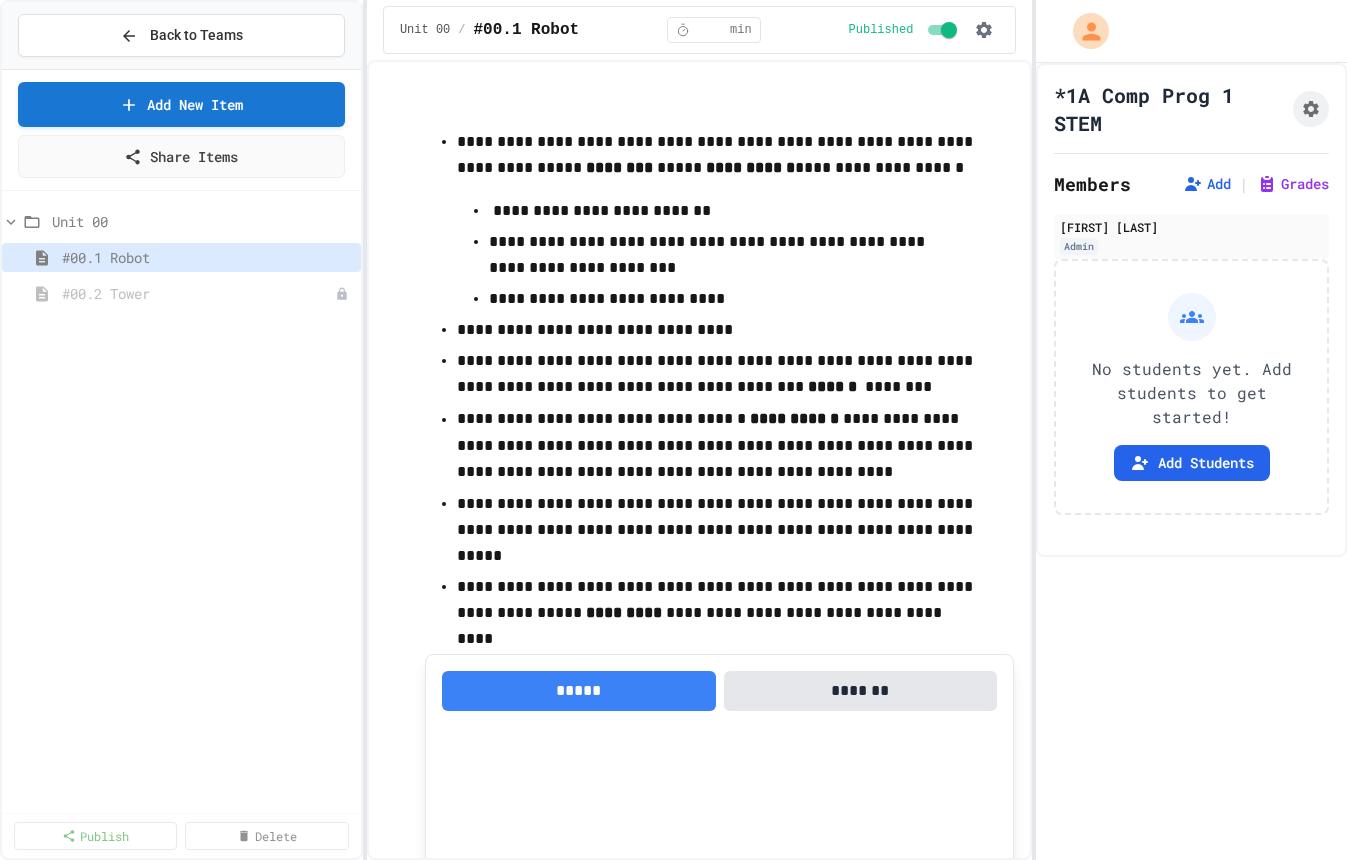 click on "**********" at bounding box center [719, 156] 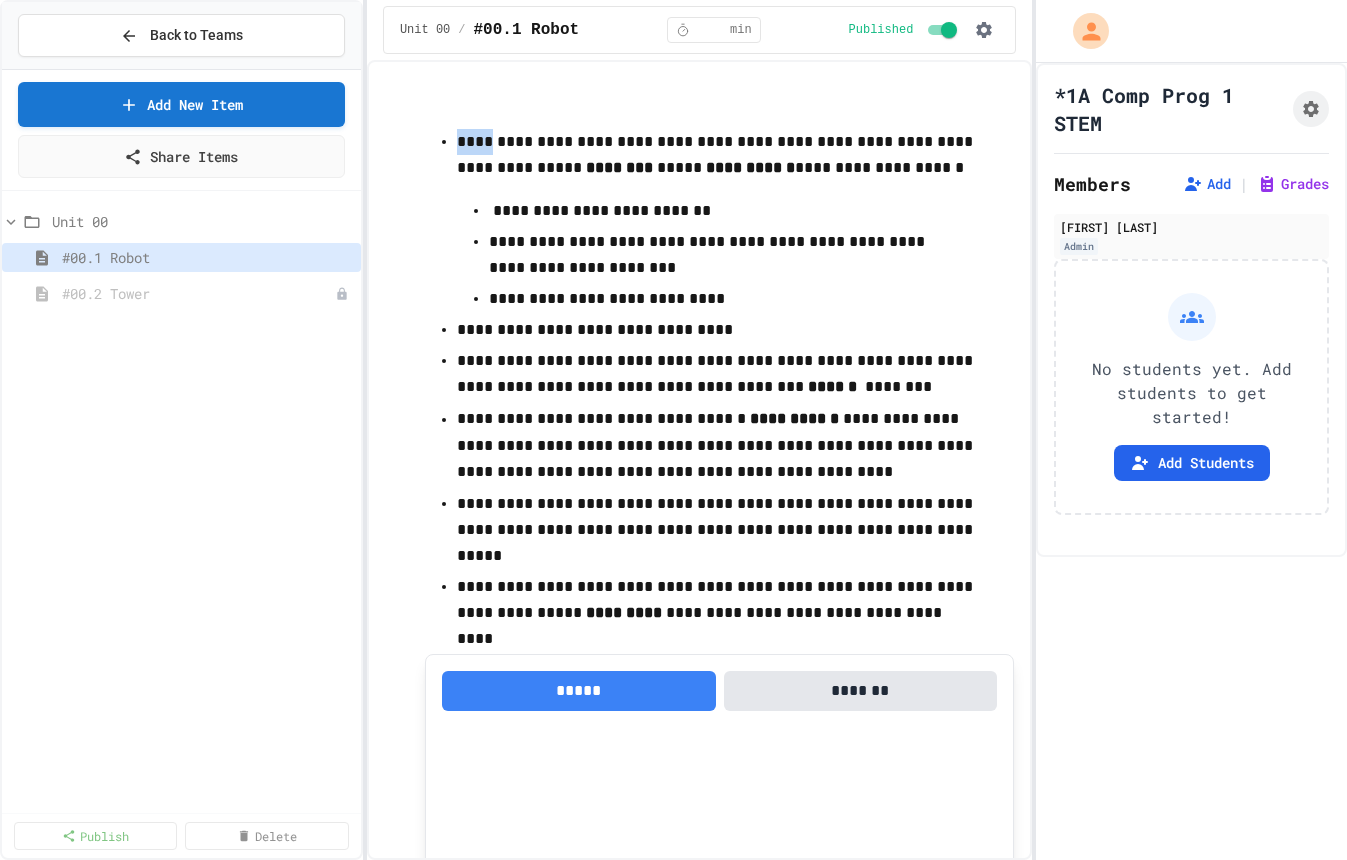 click on "**********" at bounding box center [719, 156] 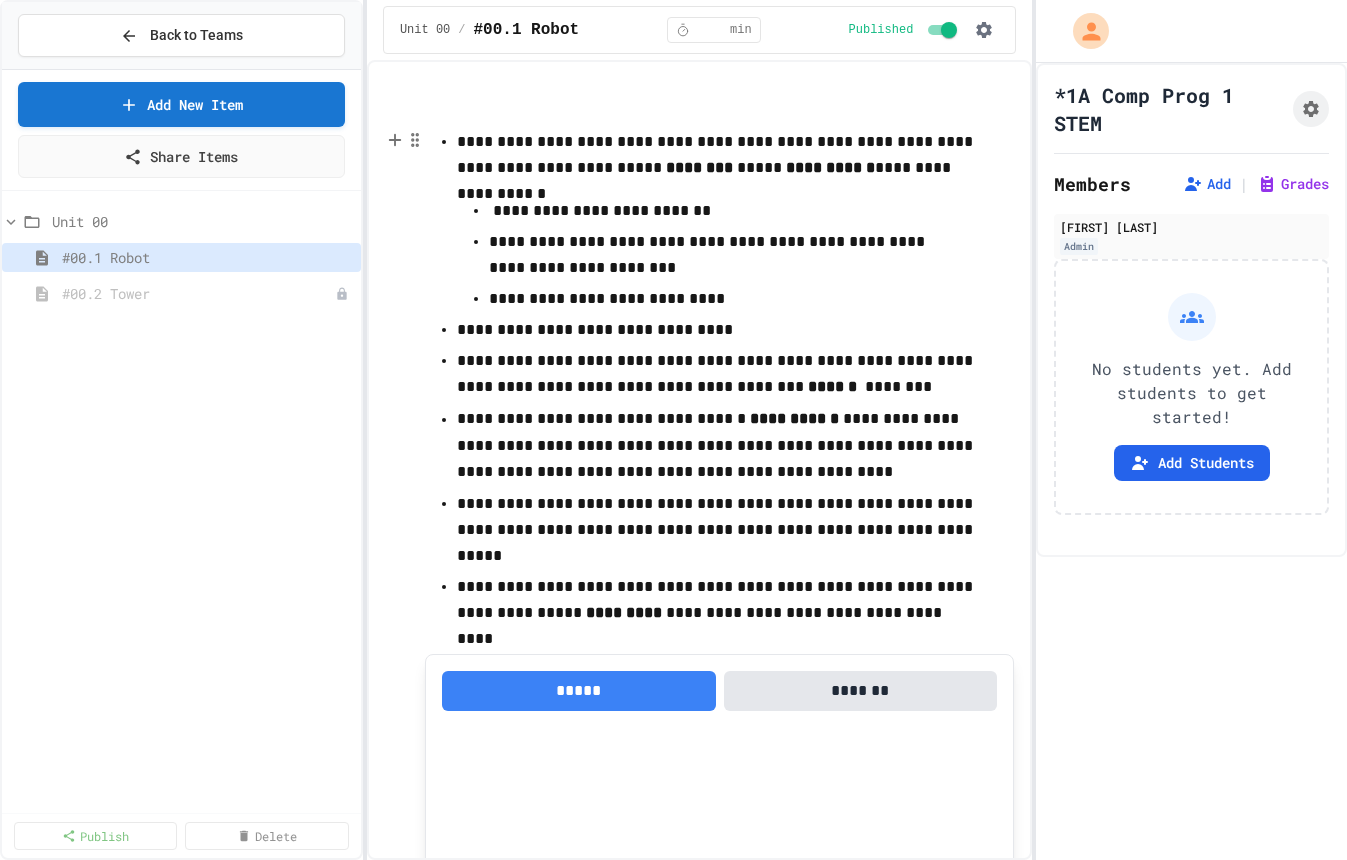 click on "**********" at bounding box center [719, 156] 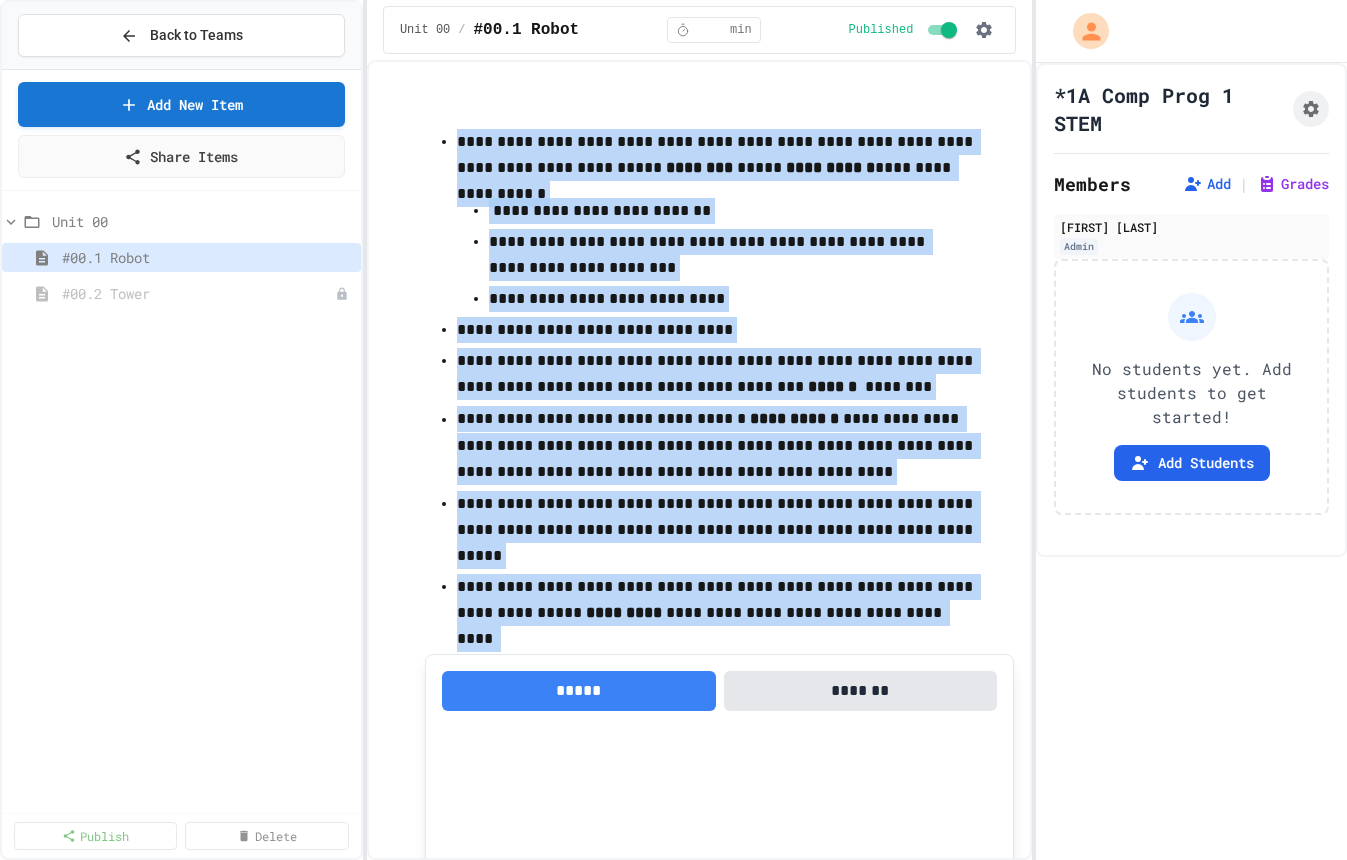 drag, startPoint x: 451, startPoint y: 139, endPoint x: 934, endPoint y: 612, distance: 676.03107 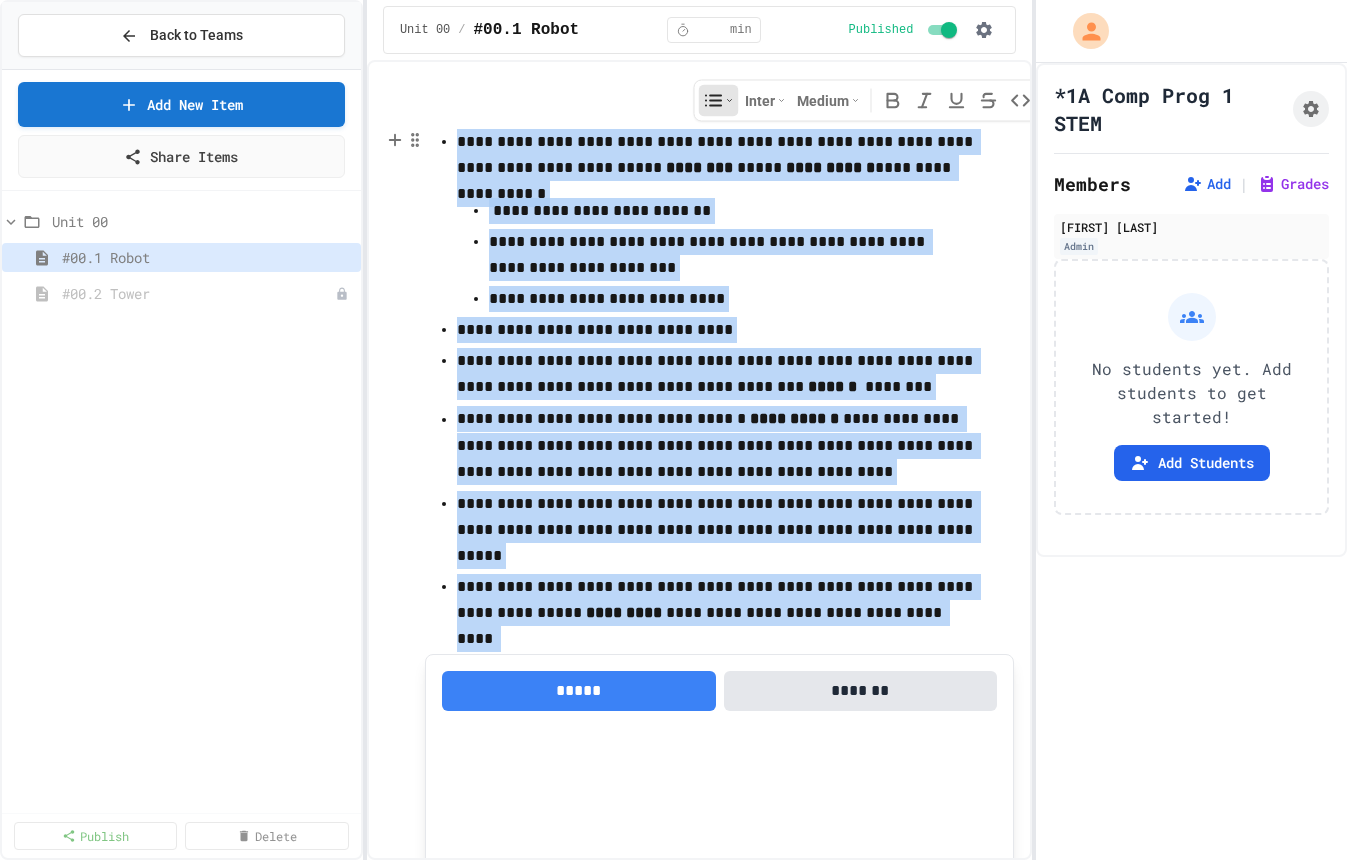 copy on "**********" 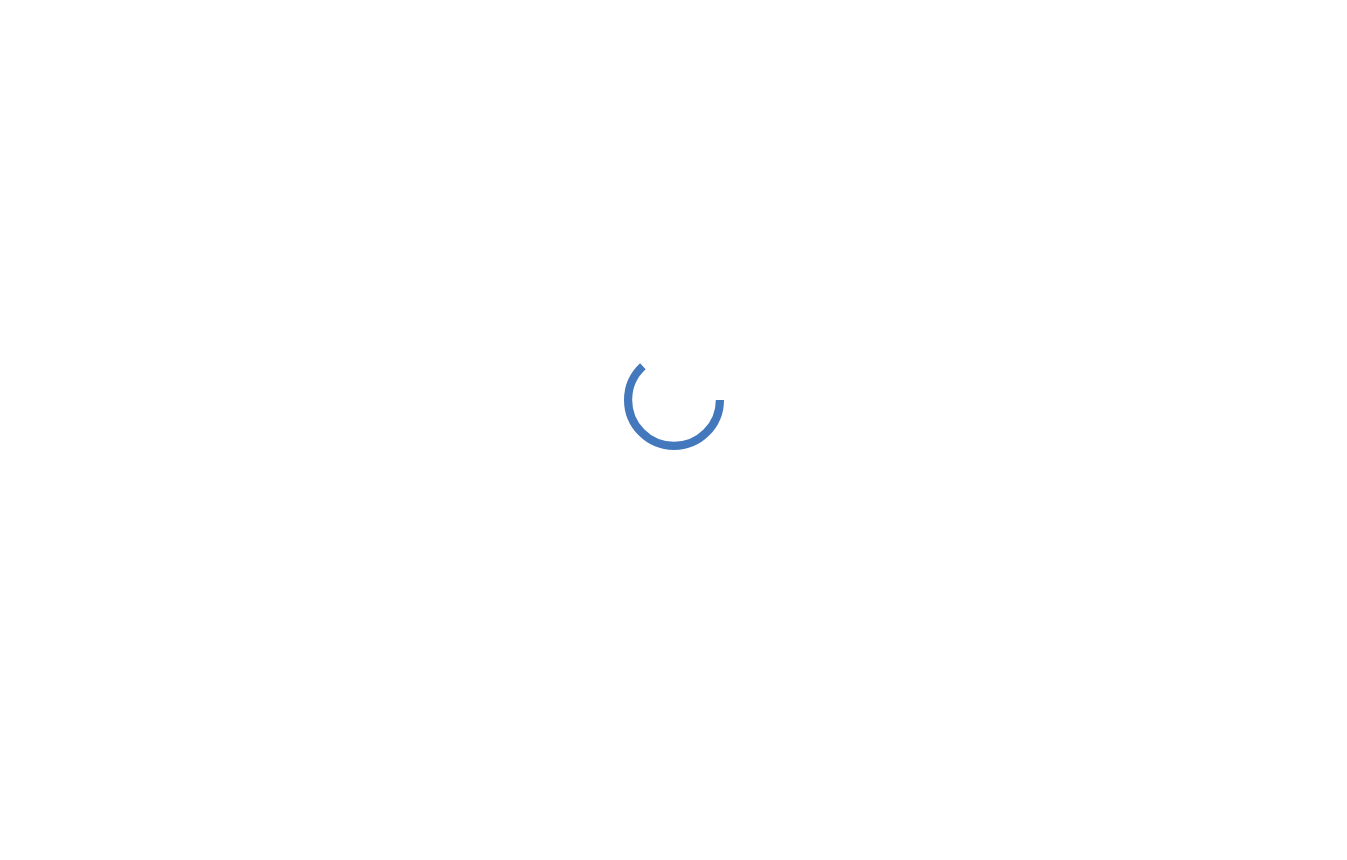 scroll, scrollTop: 0, scrollLeft: 0, axis: both 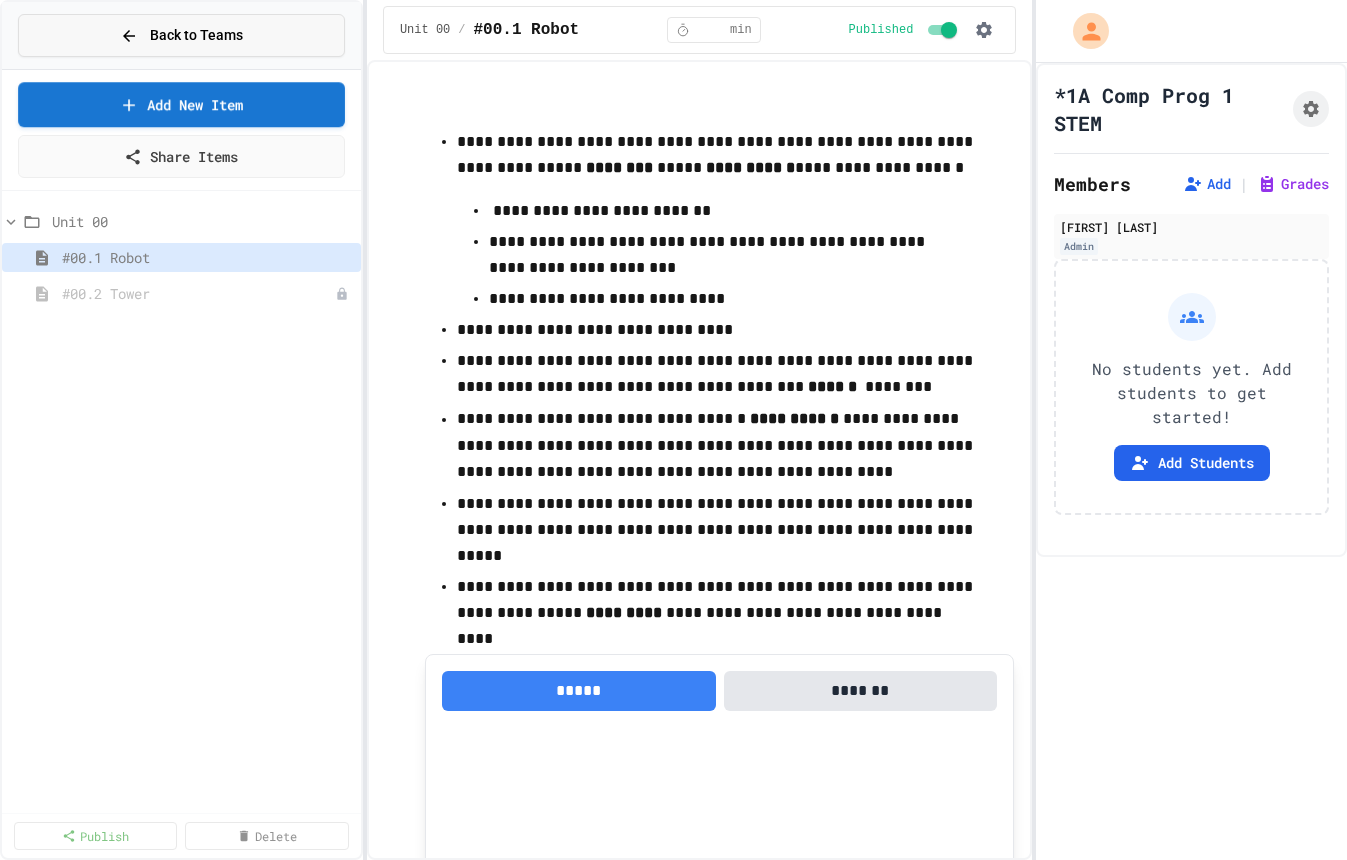 click on "Back to Teams" at bounding box center (196, 35) 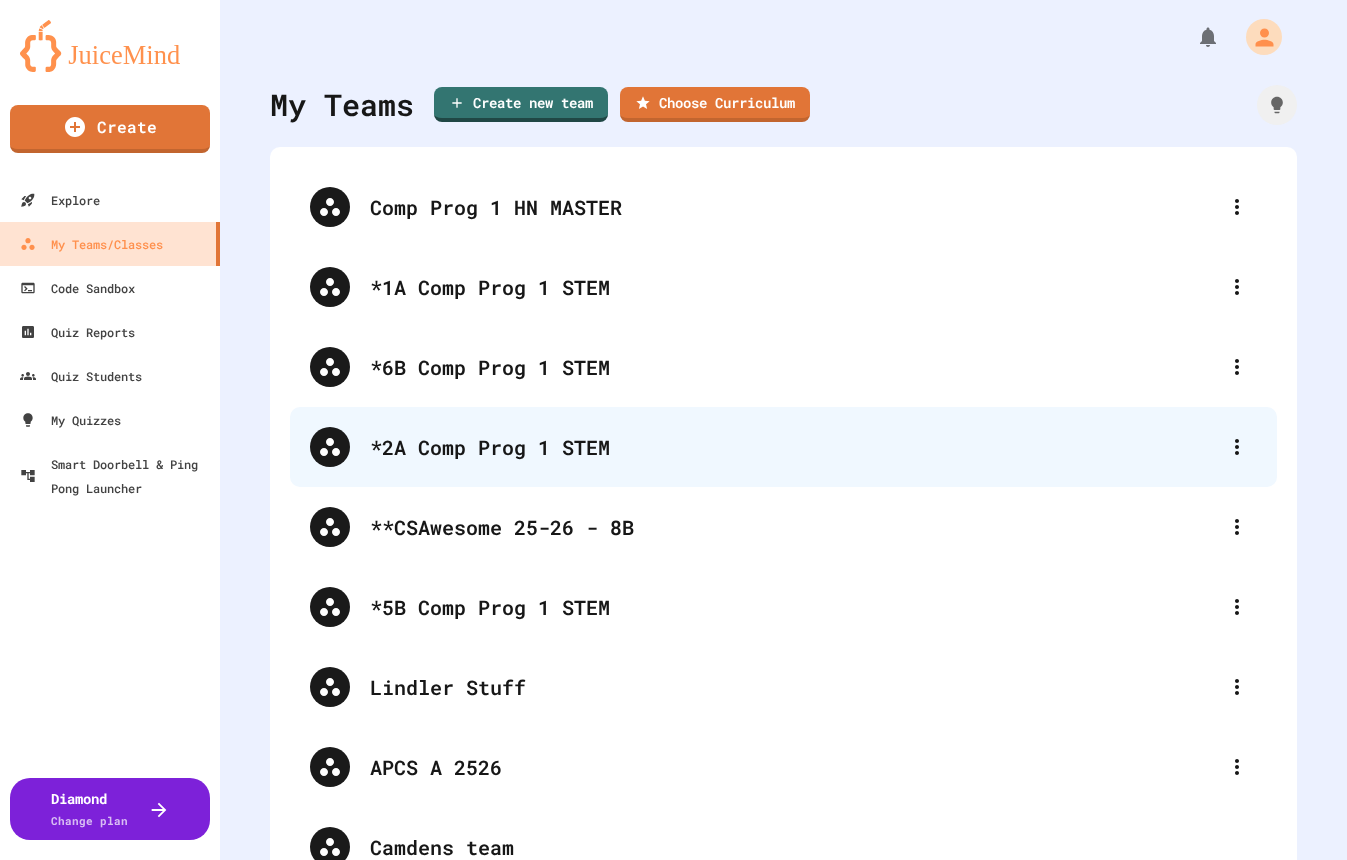 click on "*2A Comp Prog 1 STEM" at bounding box center [793, 447] 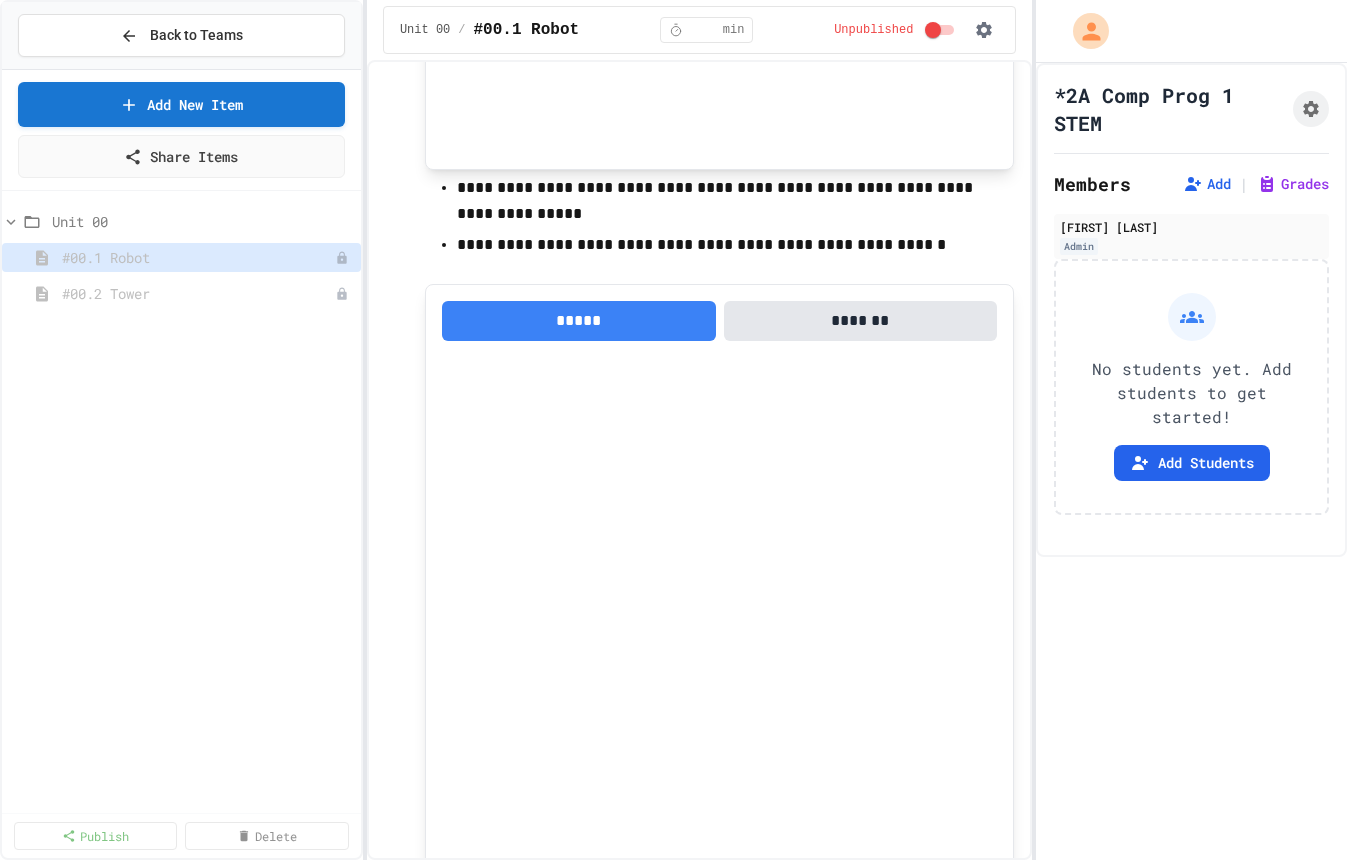 scroll, scrollTop: 2048, scrollLeft: 0, axis: vertical 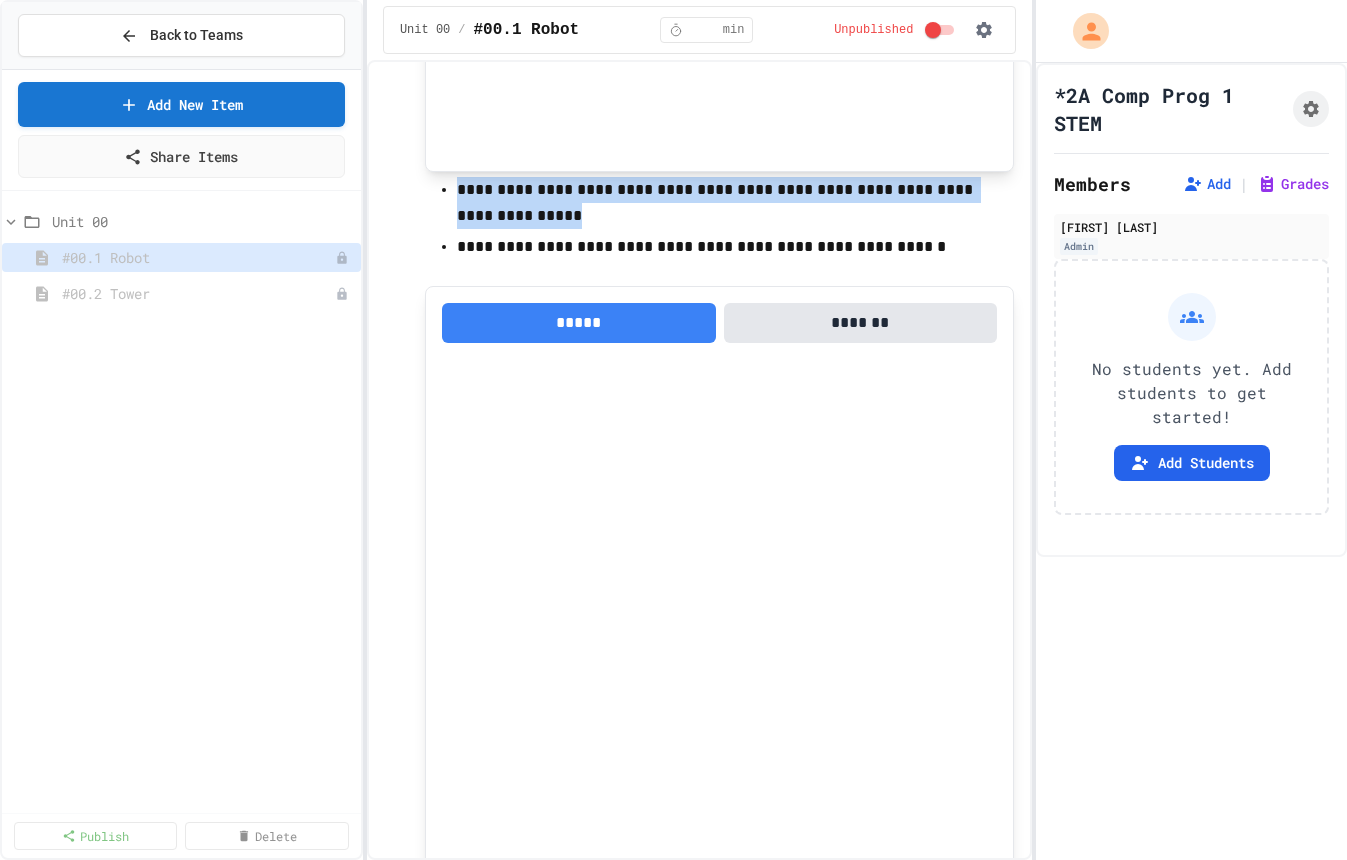 drag, startPoint x: 460, startPoint y: 192, endPoint x: 564, endPoint y: 215, distance: 106.51291 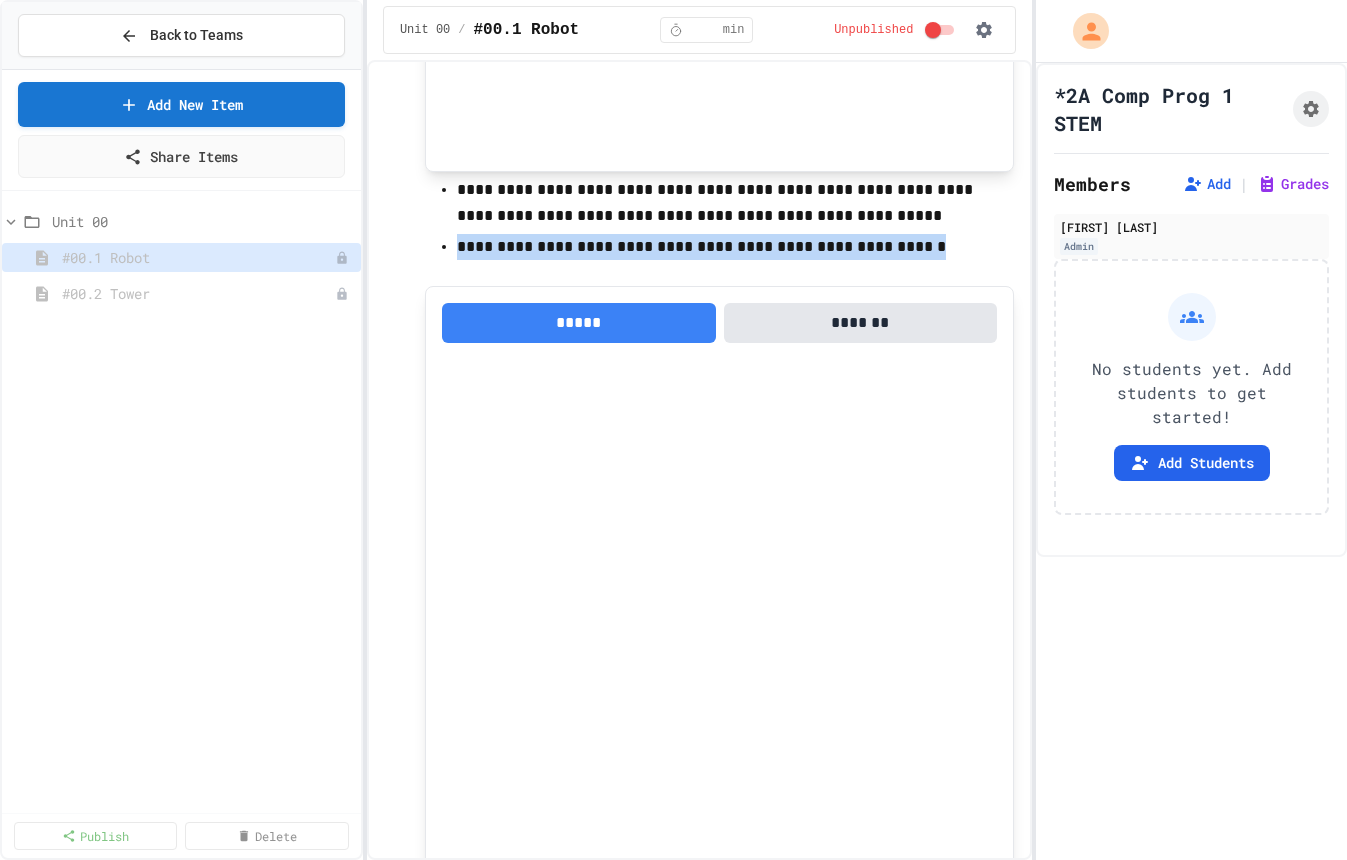 drag, startPoint x: 459, startPoint y: 244, endPoint x: 946, endPoint y: 252, distance: 487.0657 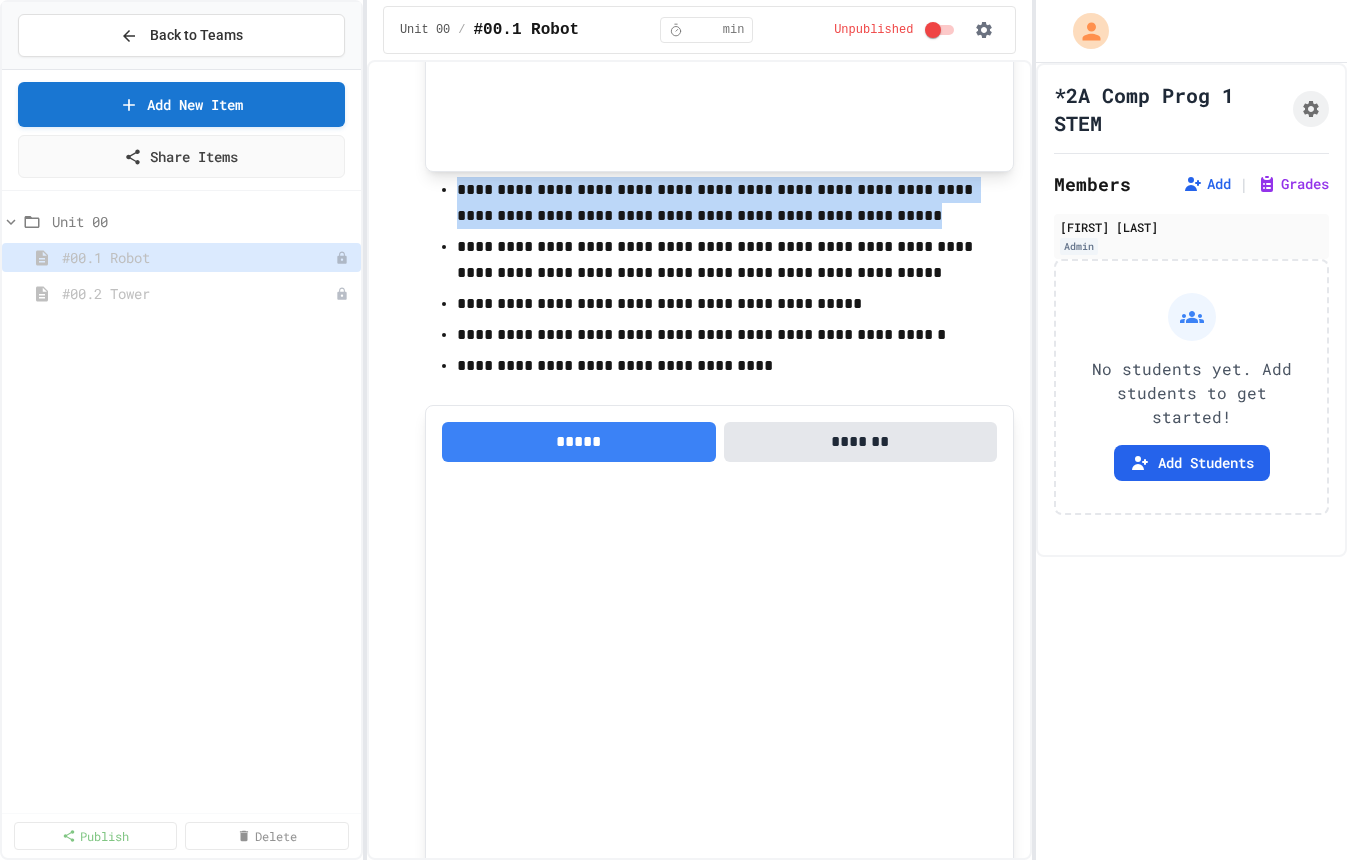 drag, startPoint x: 913, startPoint y: 219, endPoint x: 455, endPoint y: 198, distance: 458.4812 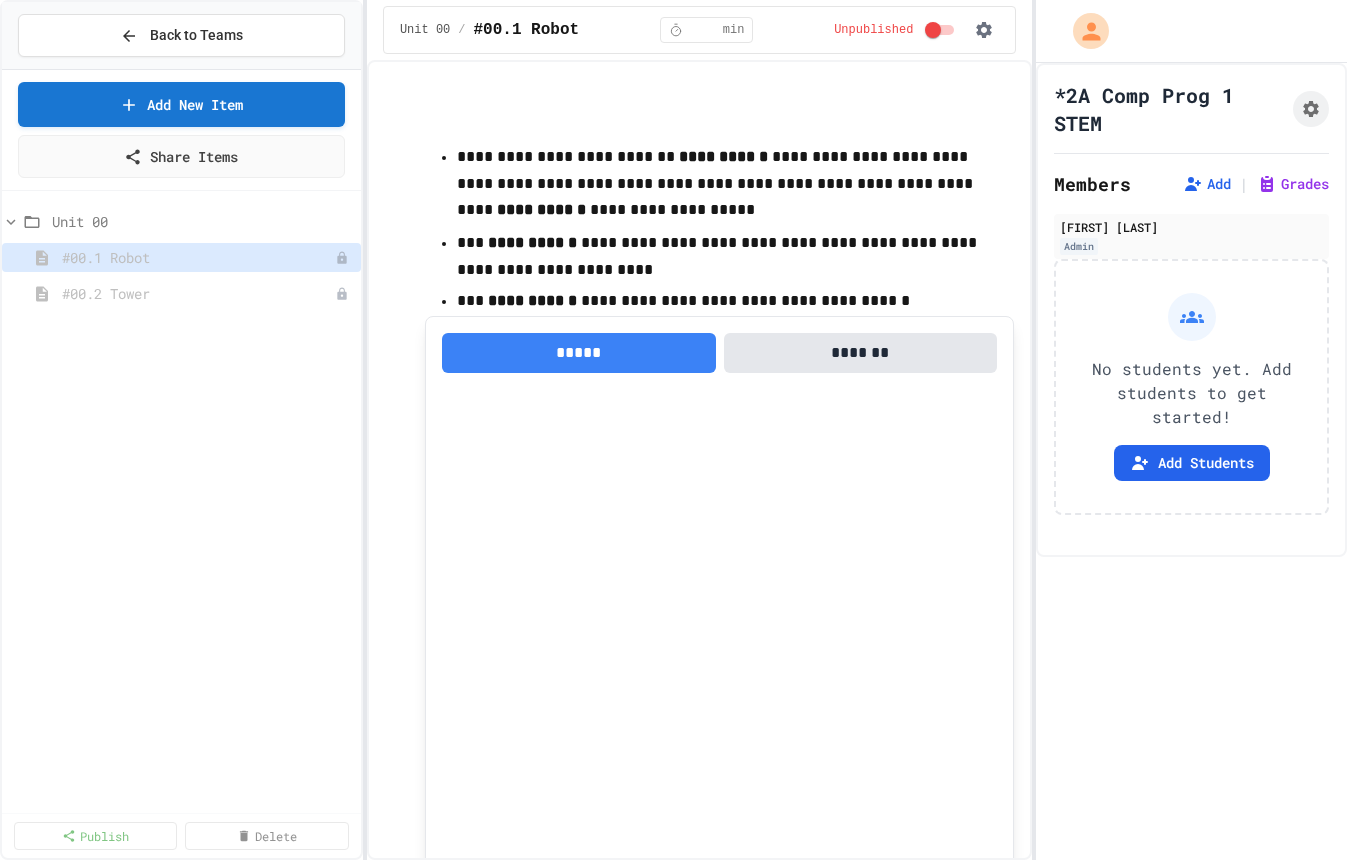 scroll, scrollTop: 1185, scrollLeft: 0, axis: vertical 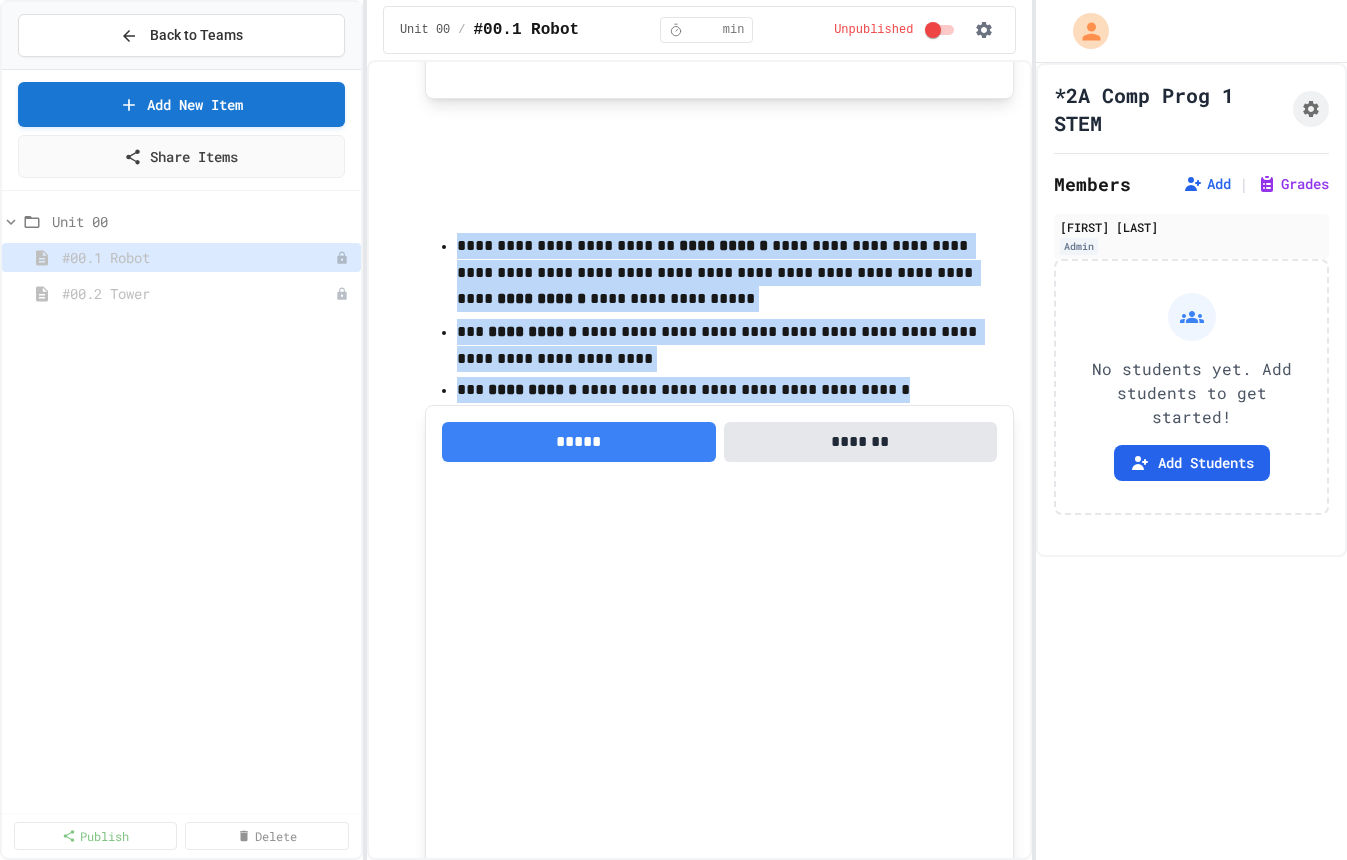 drag, startPoint x: 456, startPoint y: 242, endPoint x: 934, endPoint y: 386, distance: 499.2194 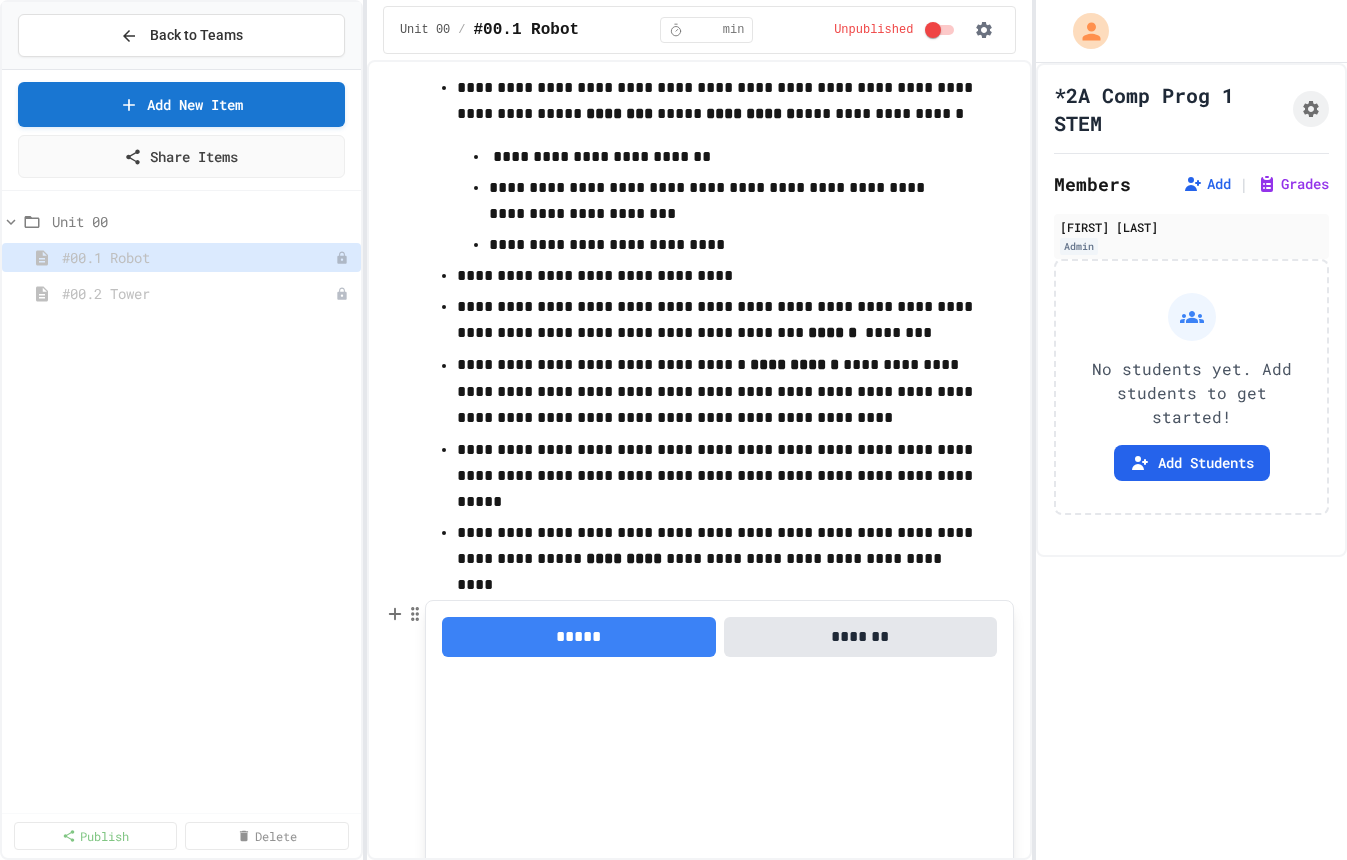 scroll, scrollTop: 0, scrollLeft: 0, axis: both 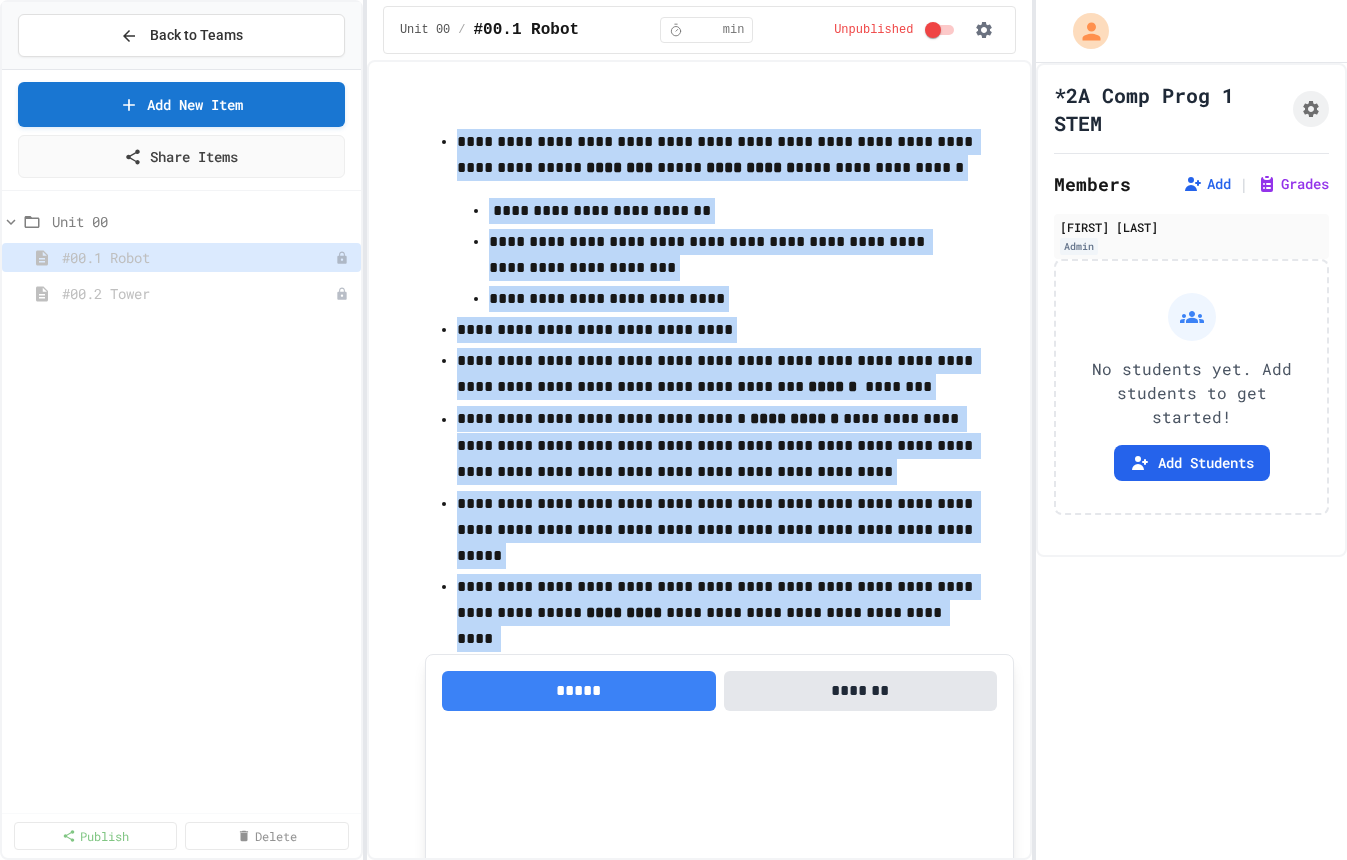 drag, startPoint x: 461, startPoint y: 144, endPoint x: 943, endPoint y: 607, distance: 668.35095 